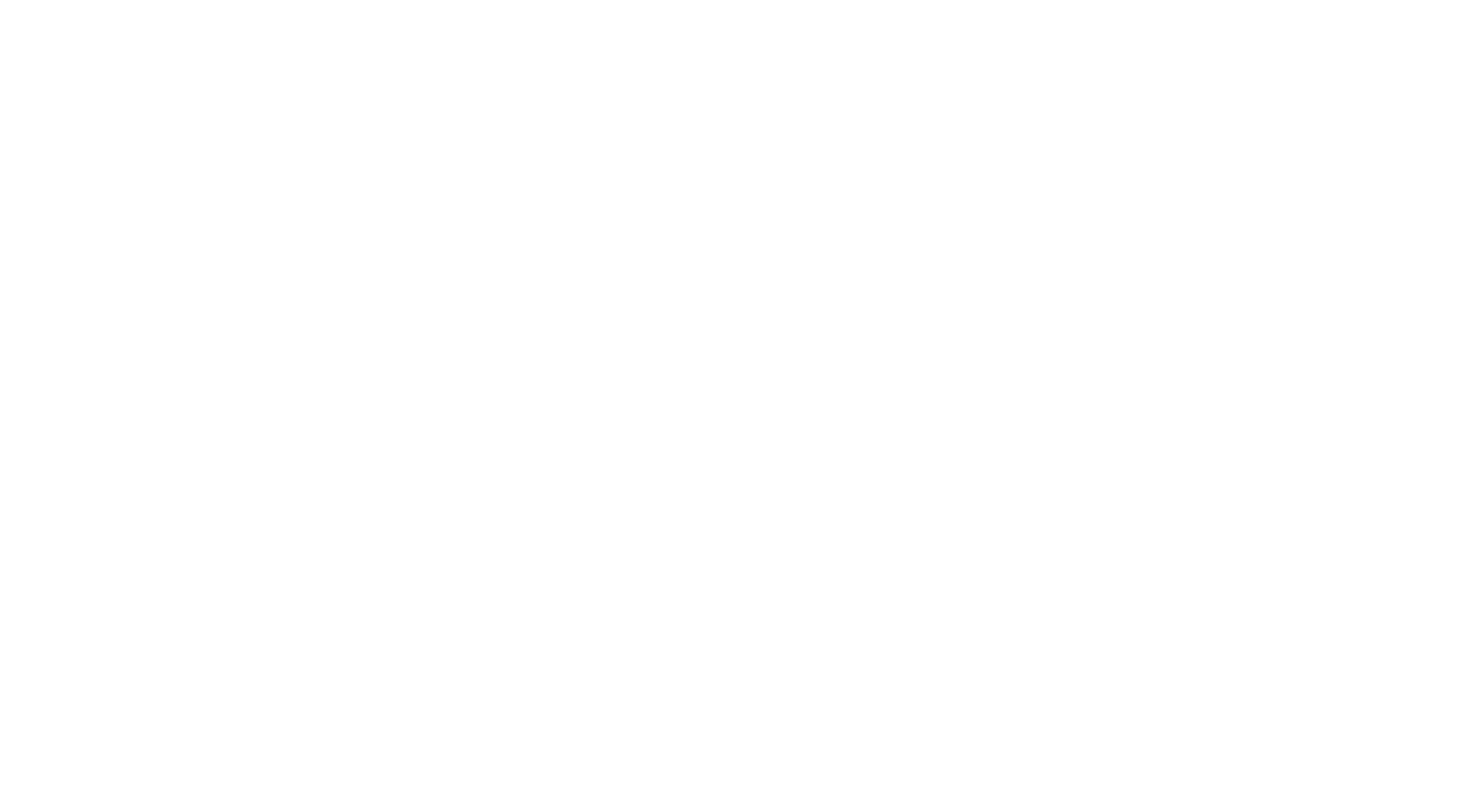 scroll, scrollTop: 0, scrollLeft: 0, axis: both 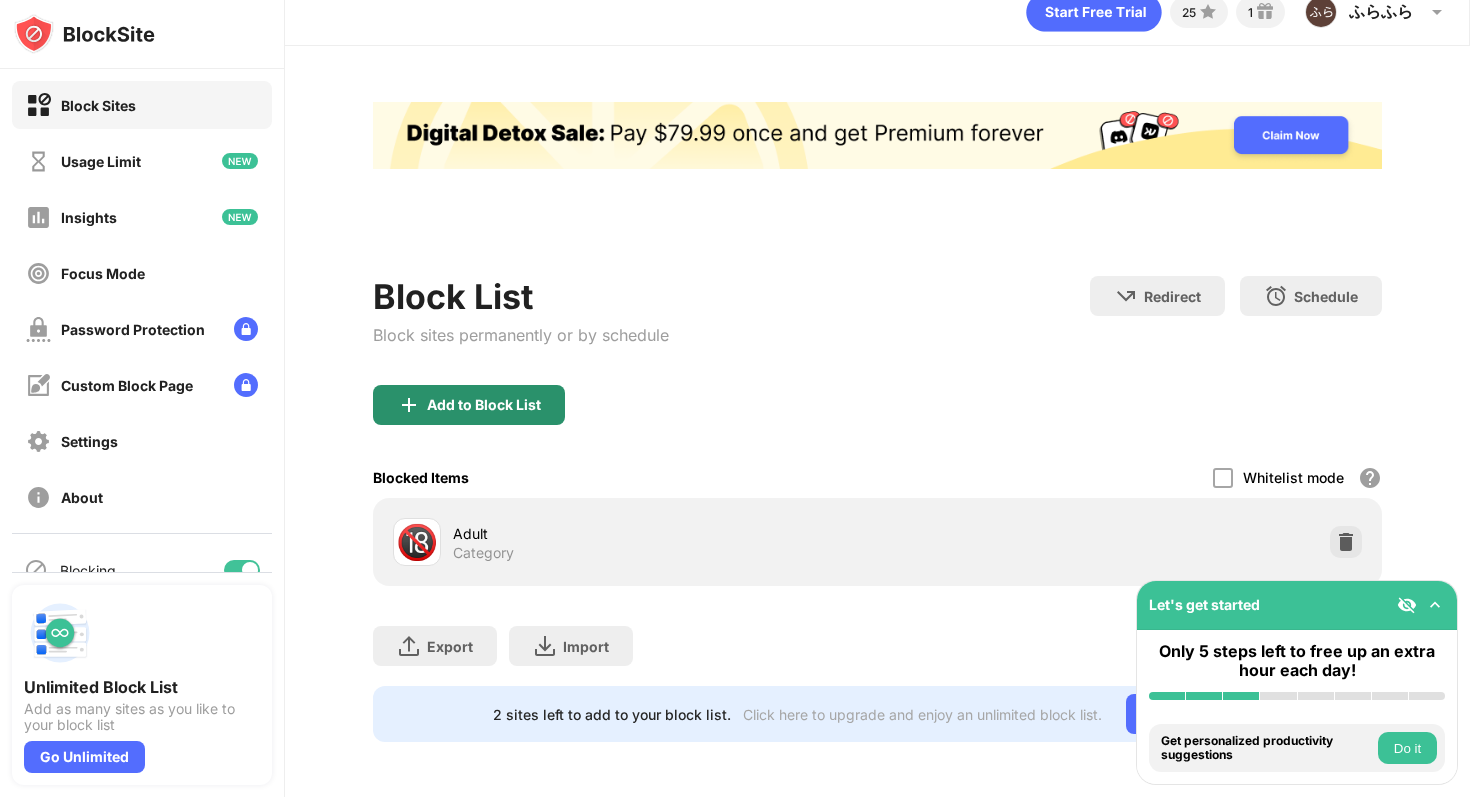 click on "Add to Block List" at bounding box center [484, 405] 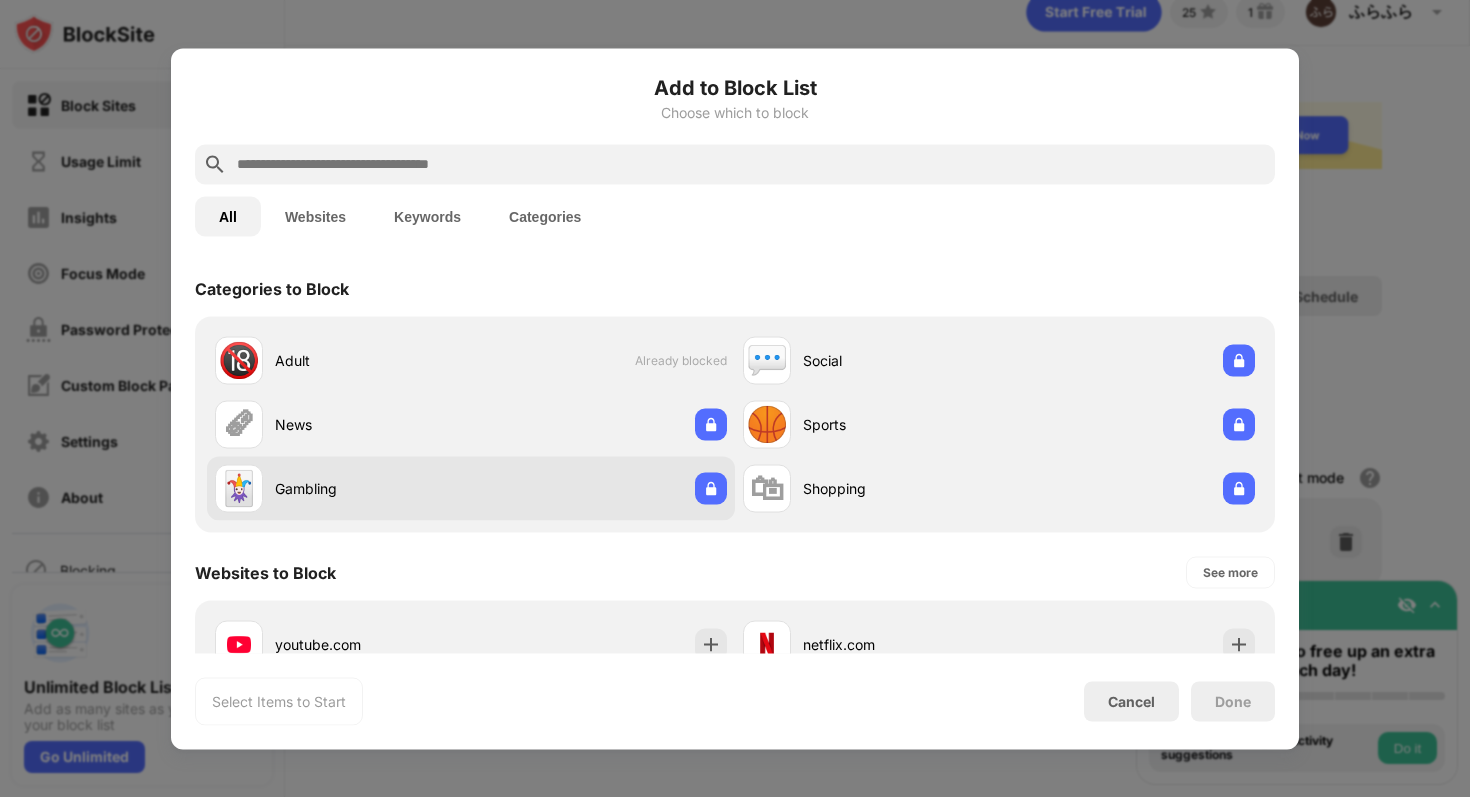 scroll, scrollTop: 186, scrollLeft: 0, axis: vertical 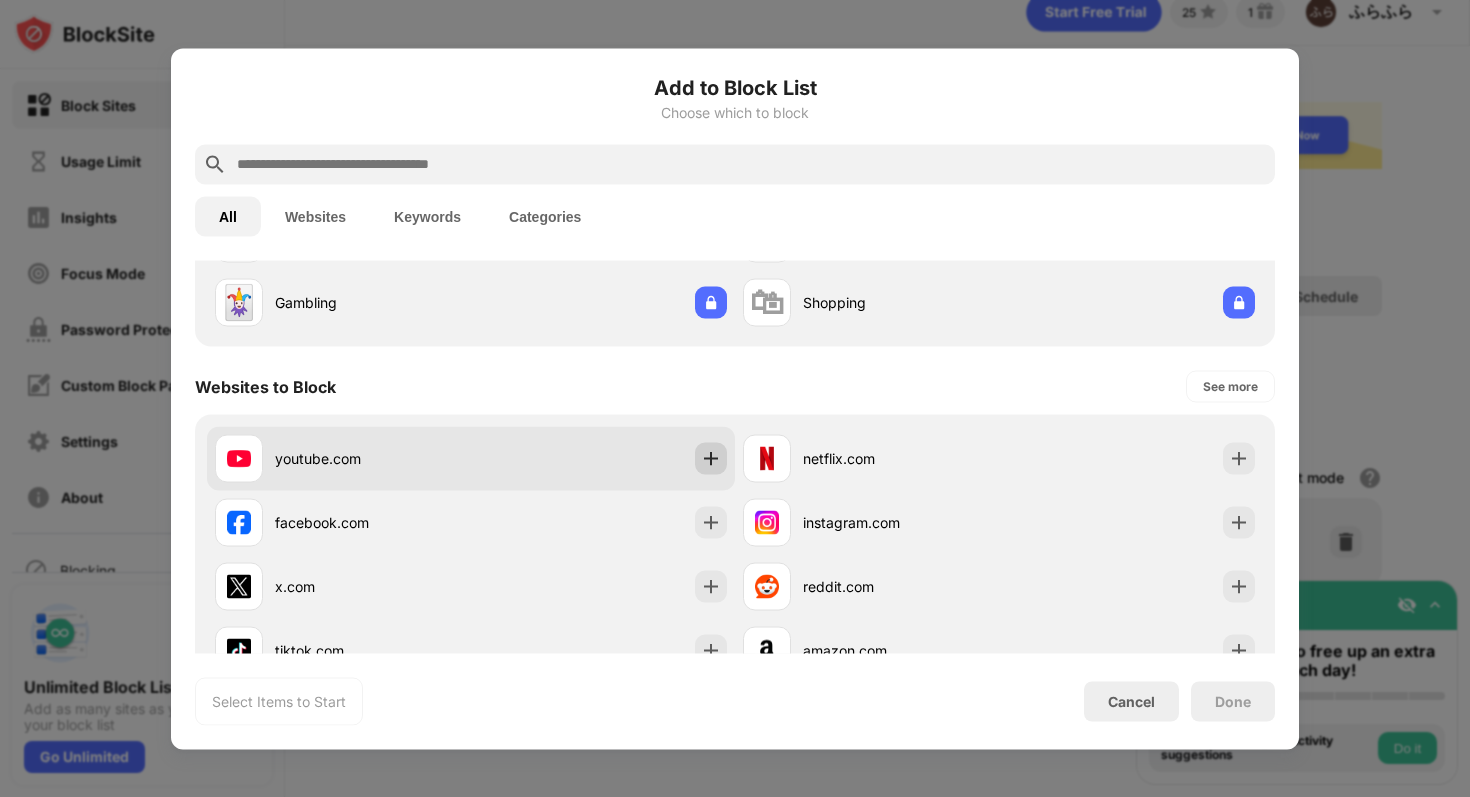 click at bounding box center [711, 458] 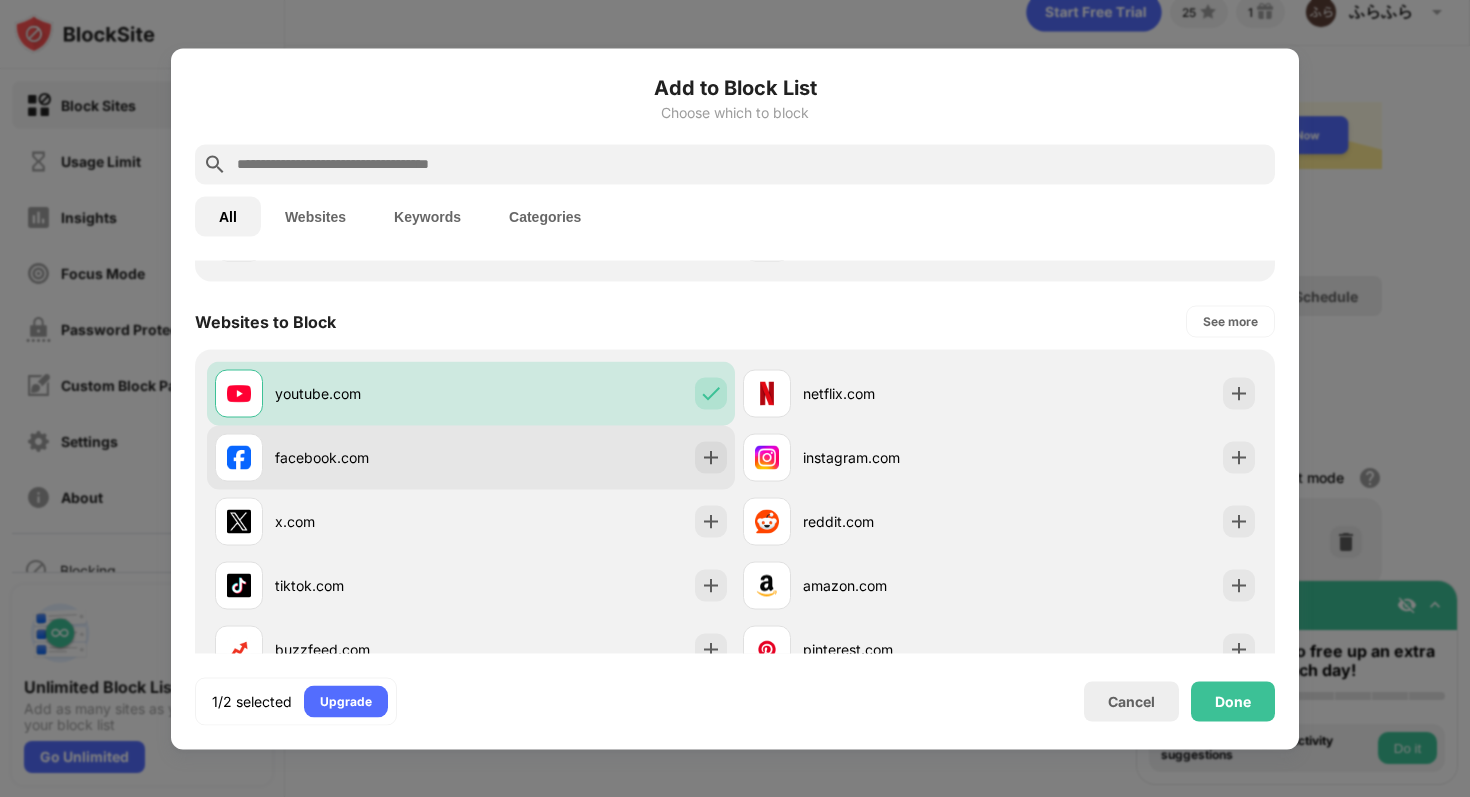 scroll, scrollTop: 296, scrollLeft: 0, axis: vertical 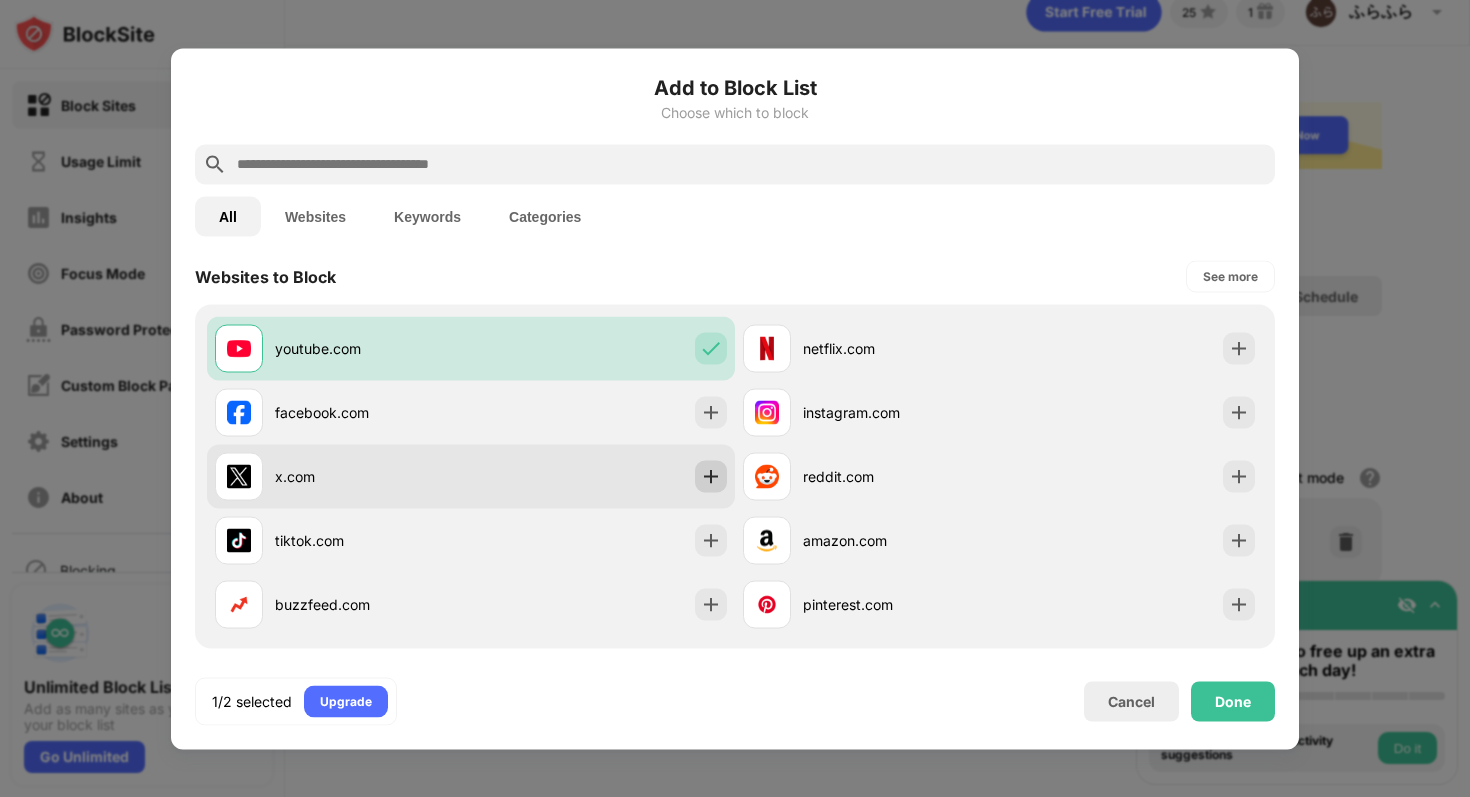 click at bounding box center (711, 476) 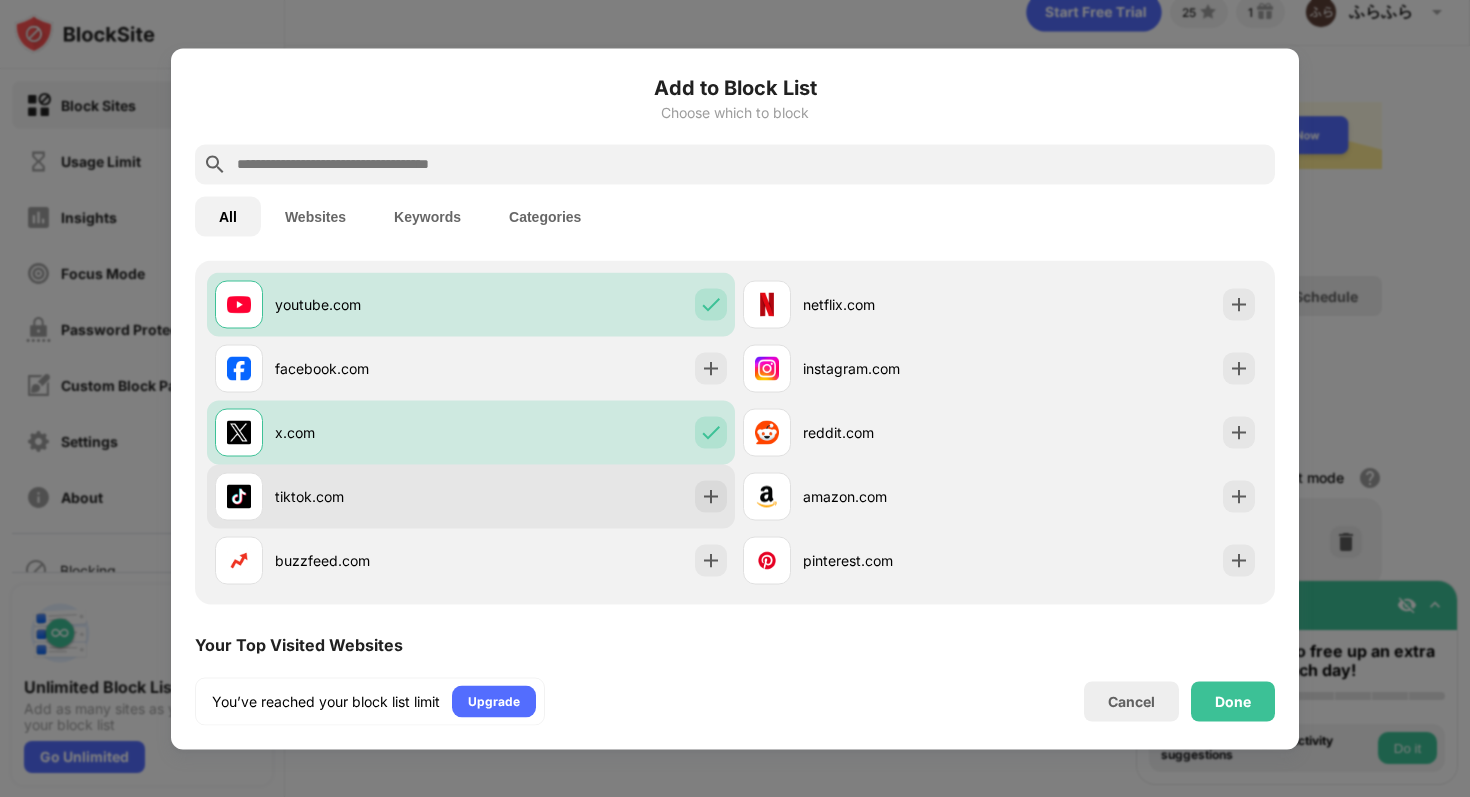 scroll, scrollTop: 341, scrollLeft: 0, axis: vertical 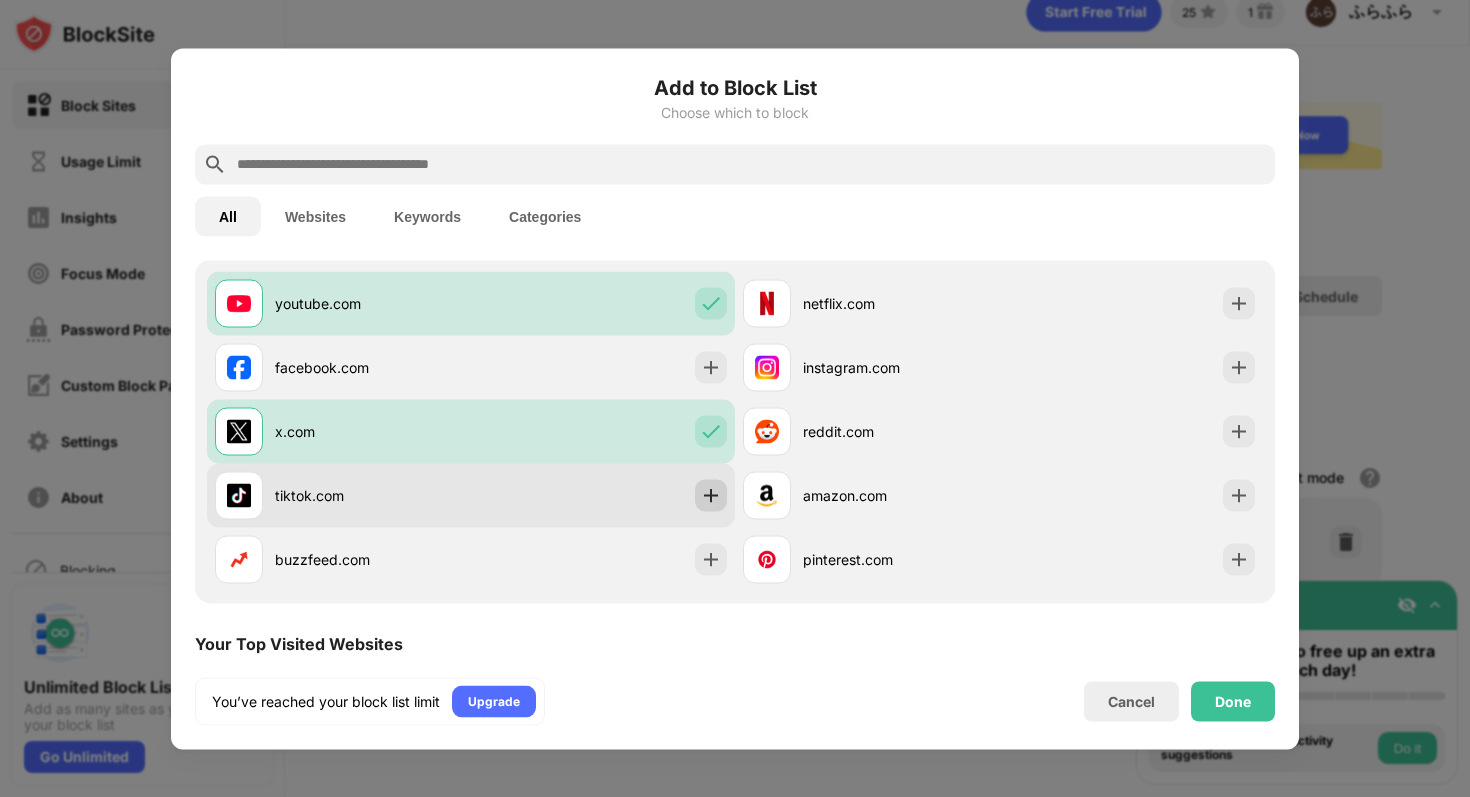 click at bounding box center [711, 495] 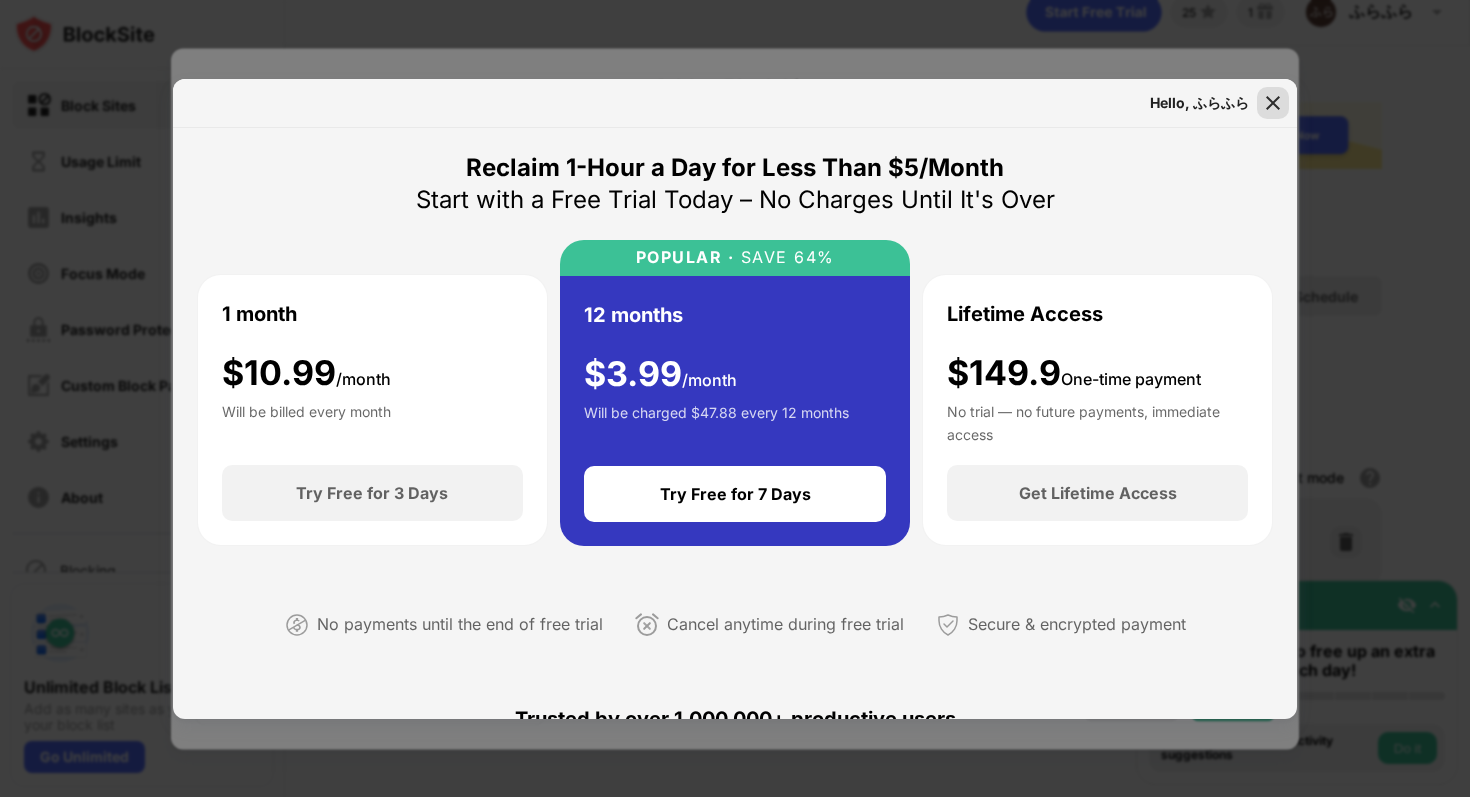 click at bounding box center [1273, 103] 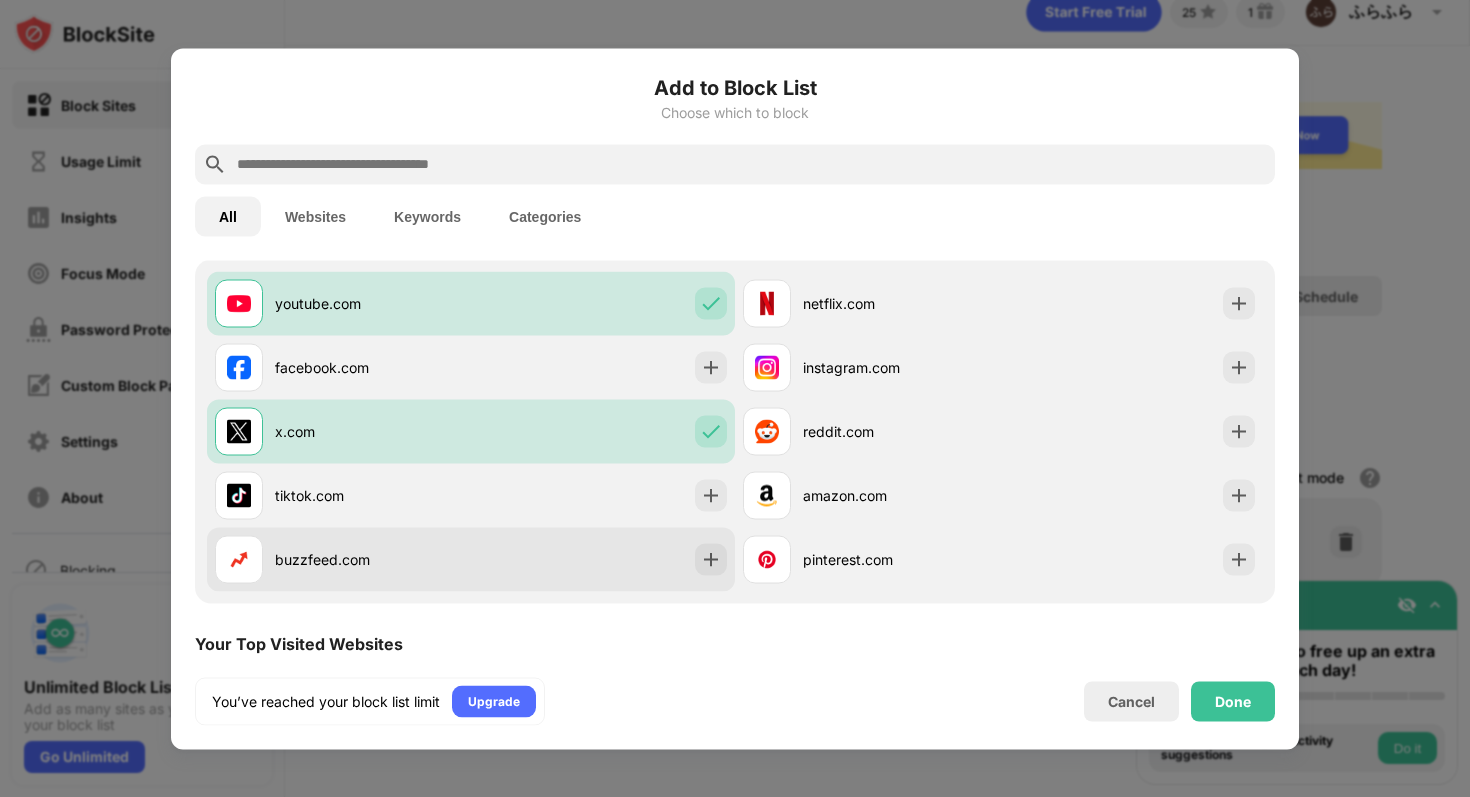 scroll, scrollTop: 311, scrollLeft: 0, axis: vertical 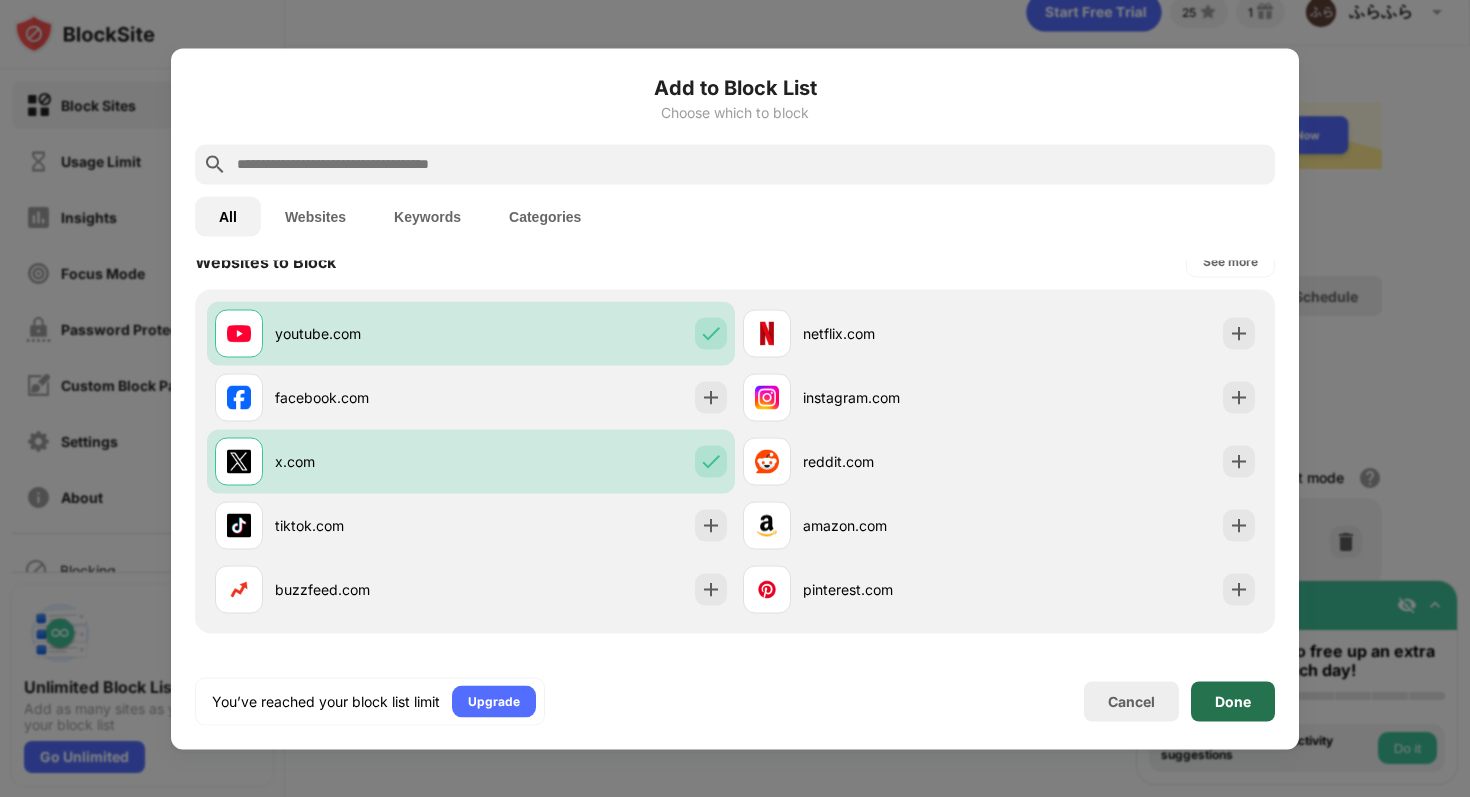 click on "Done" at bounding box center (1233, 701) 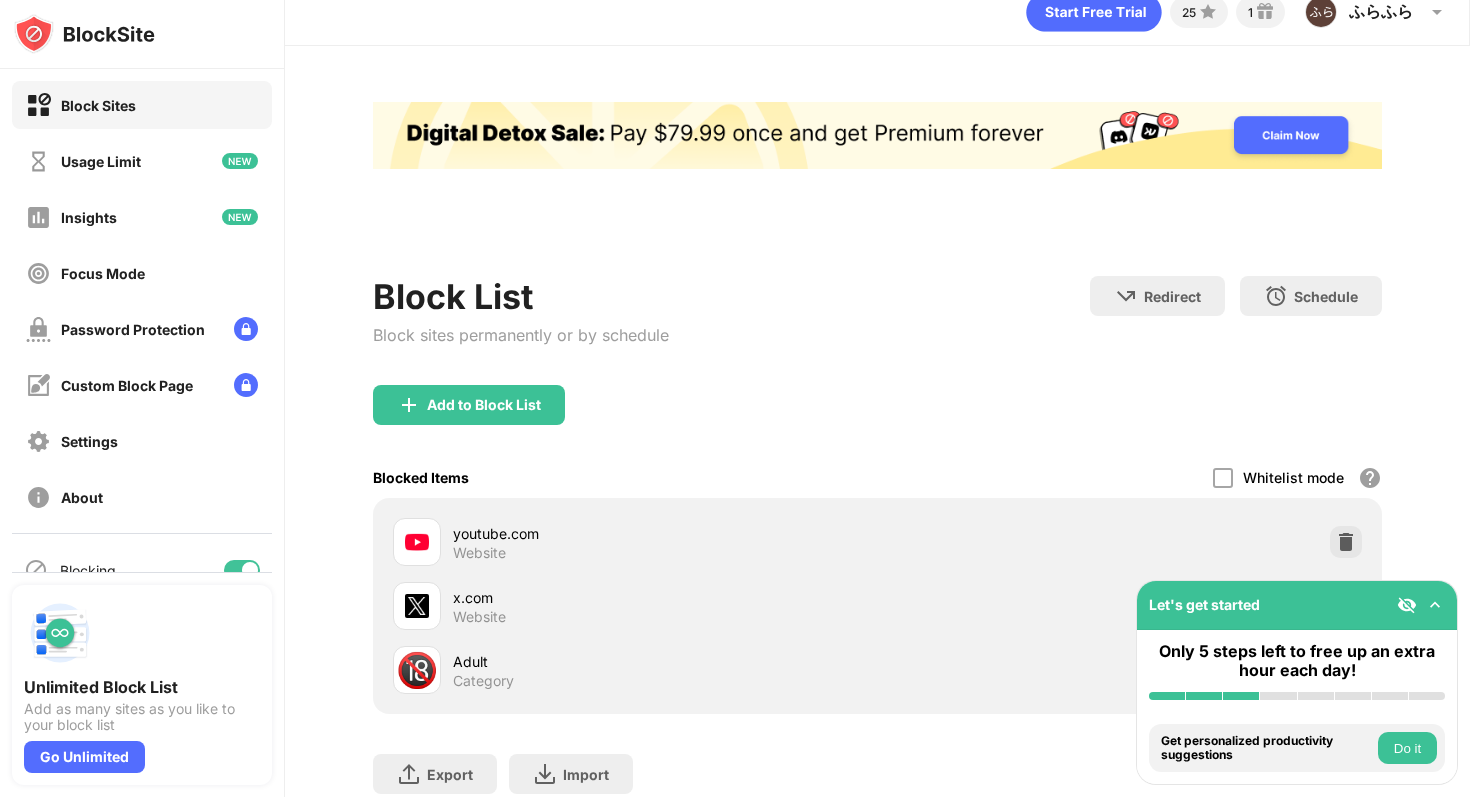 scroll, scrollTop: 0, scrollLeft: 0, axis: both 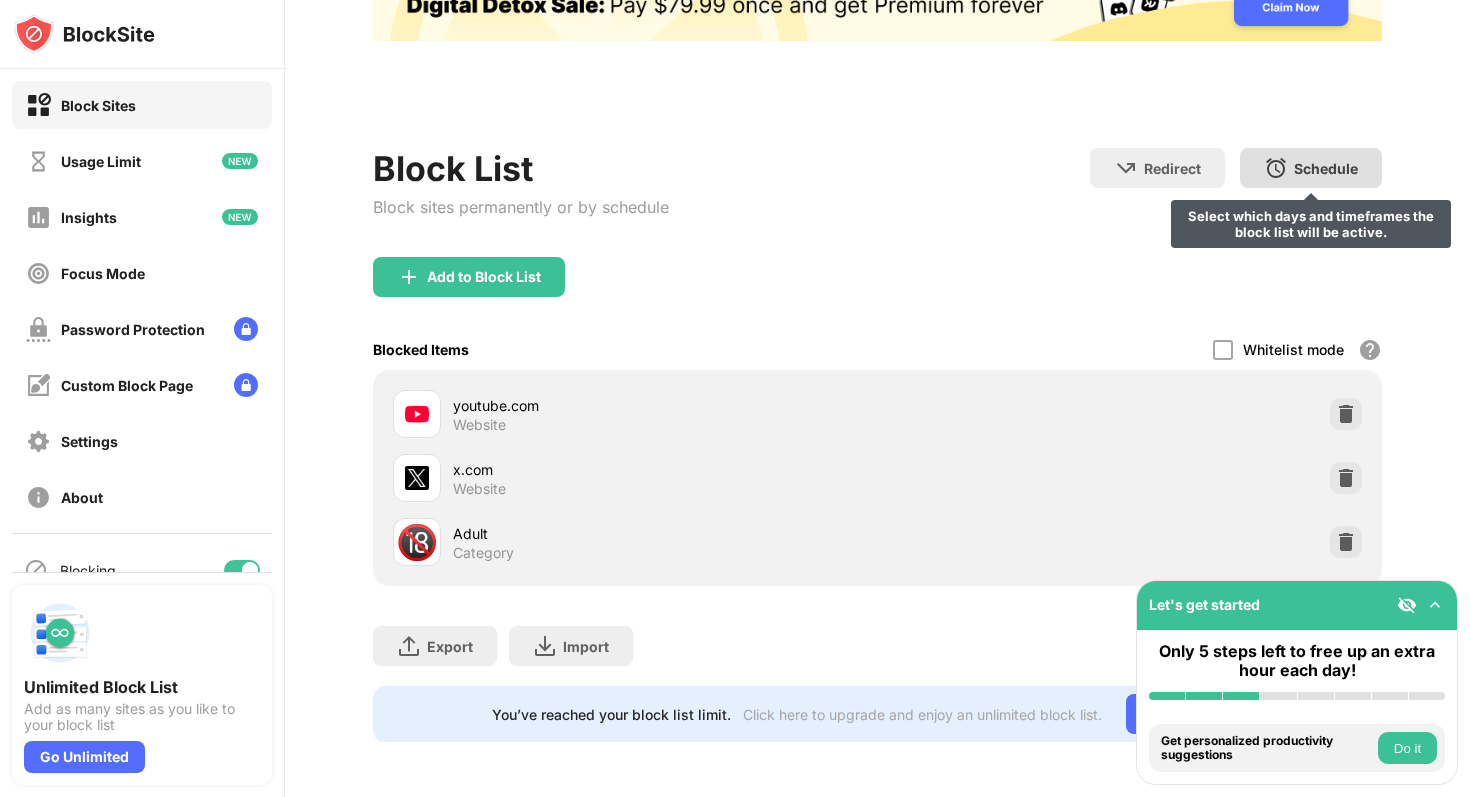 click on "Schedule" at bounding box center (1326, 168) 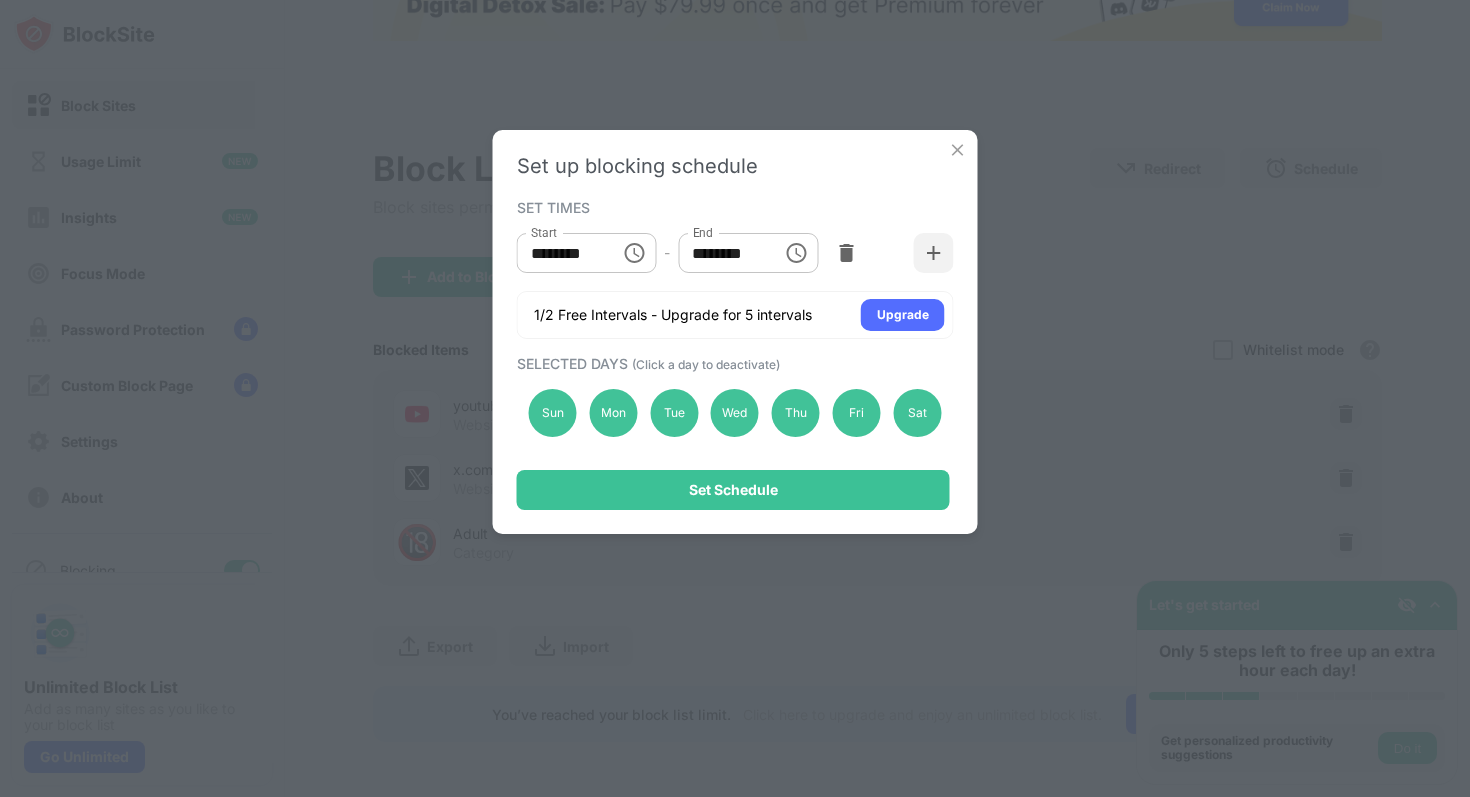 click 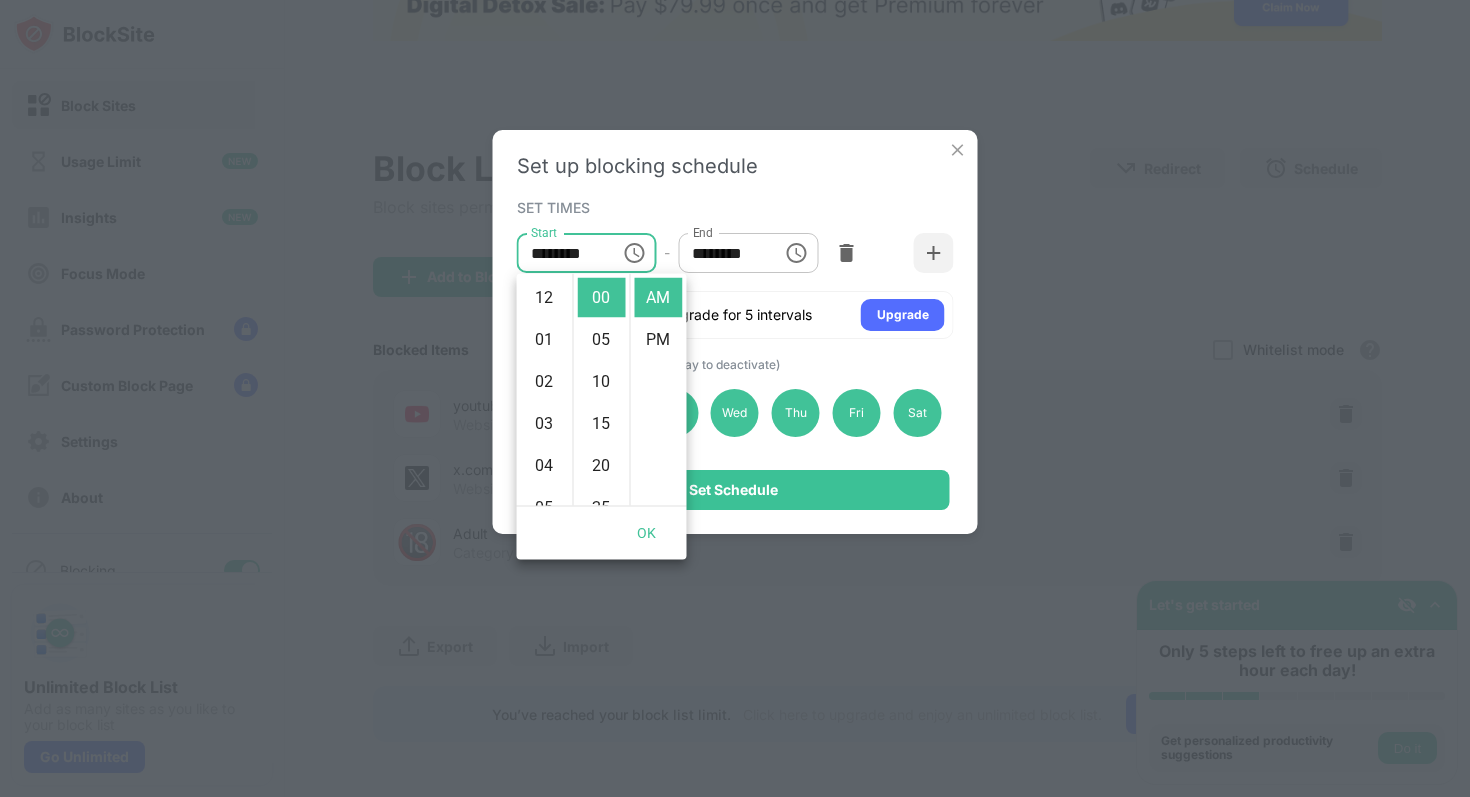scroll, scrollTop: 420, scrollLeft: 0, axis: vertical 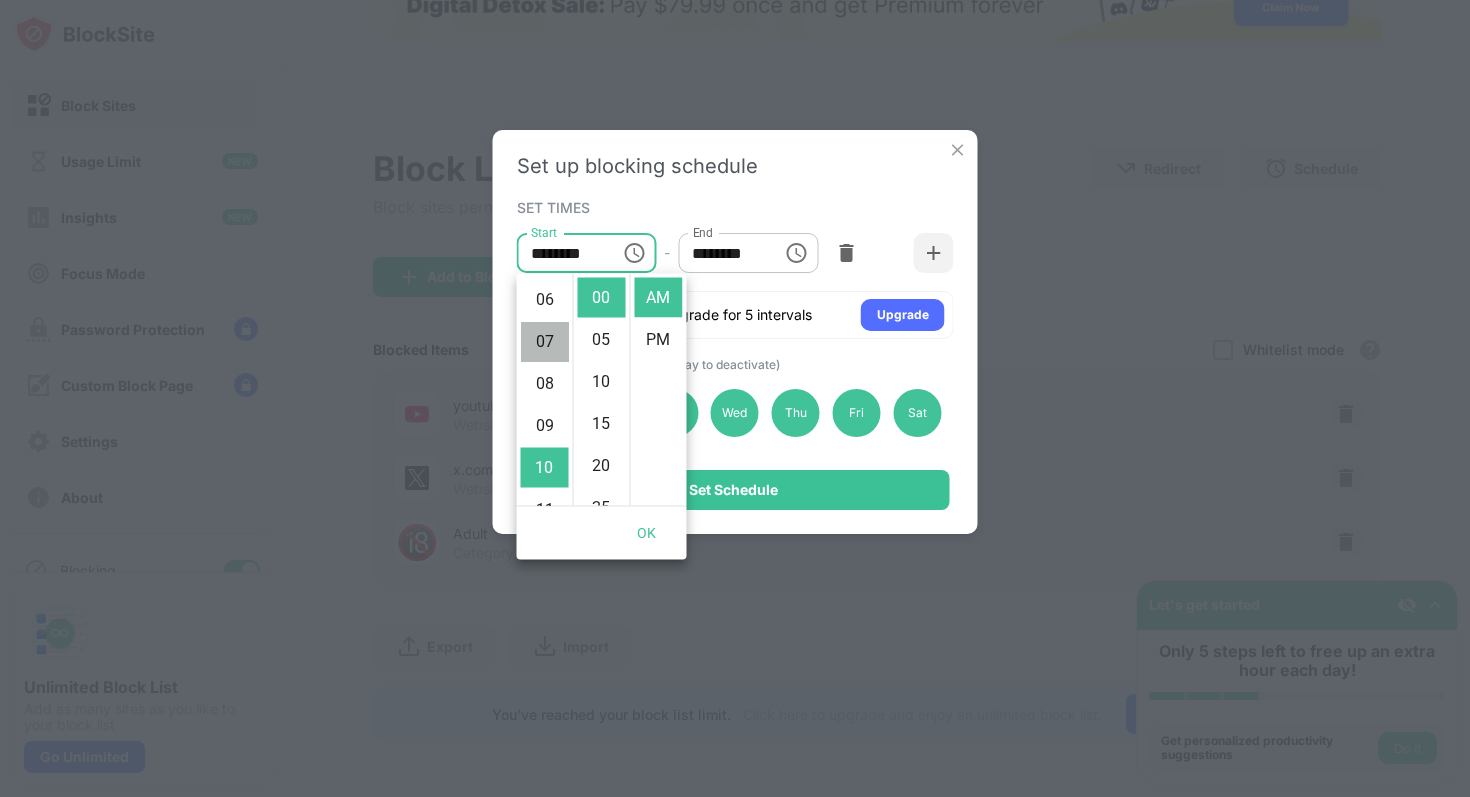 click on "07" at bounding box center (545, 342) 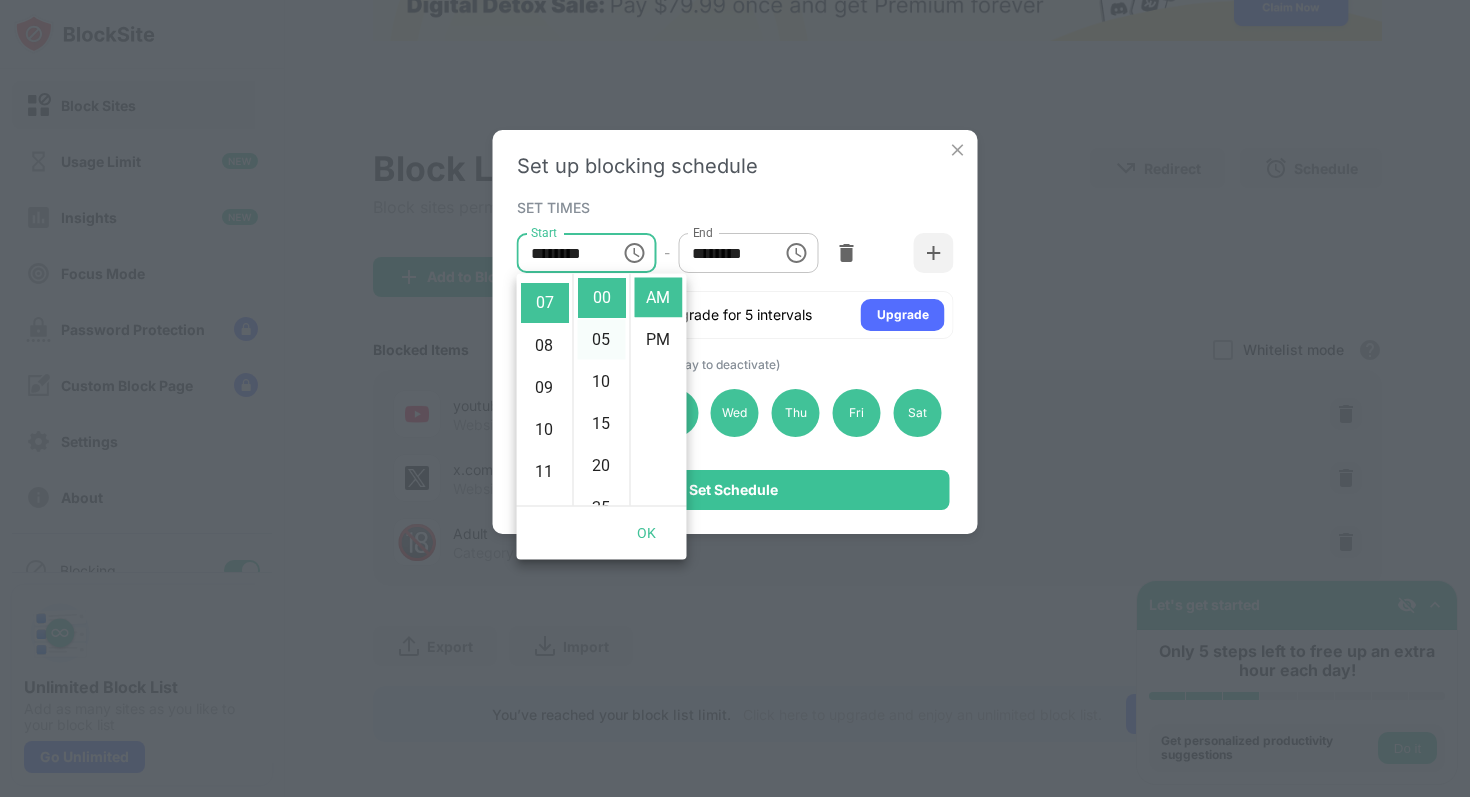 scroll, scrollTop: 294, scrollLeft: 0, axis: vertical 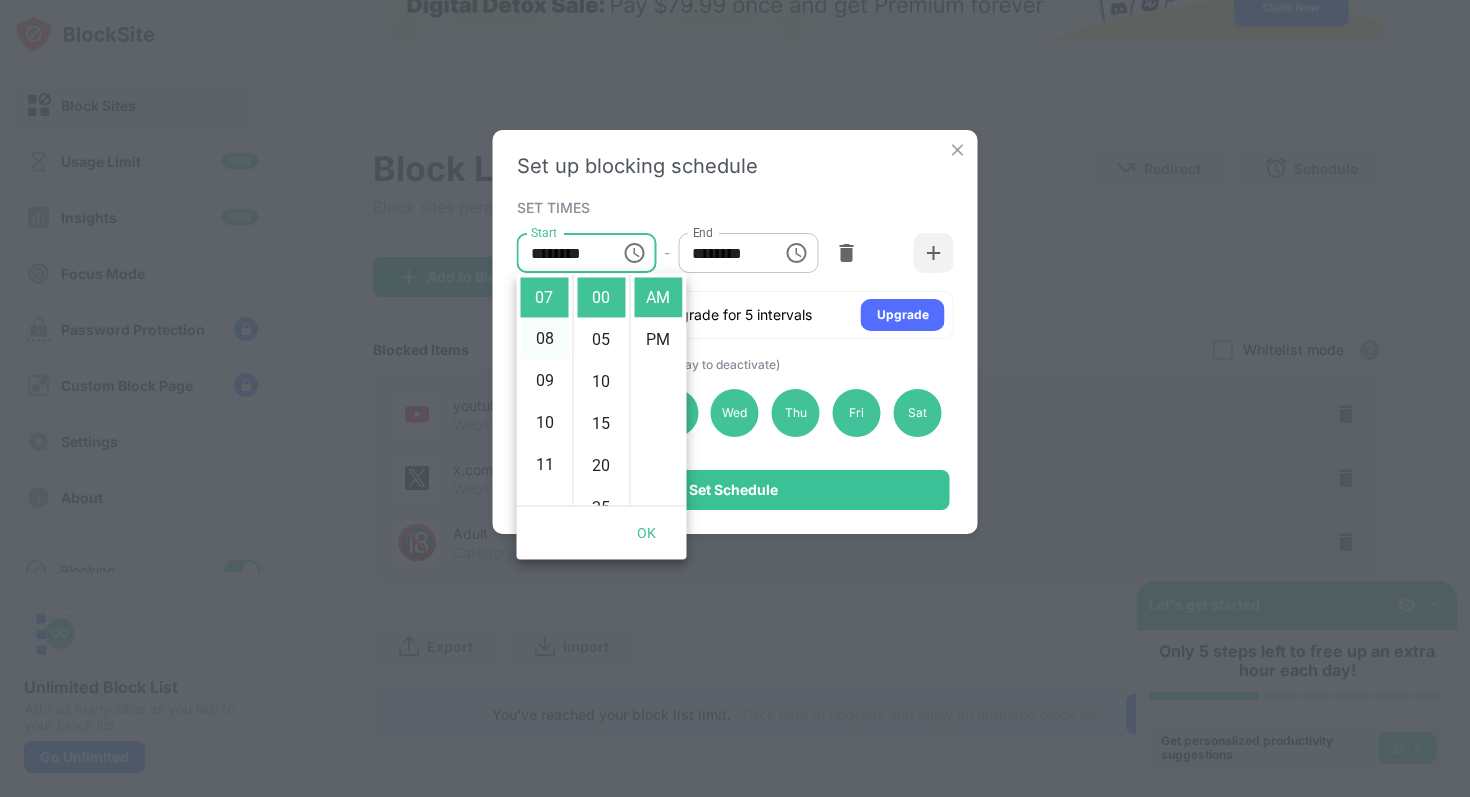 click on "08" at bounding box center (545, 340) 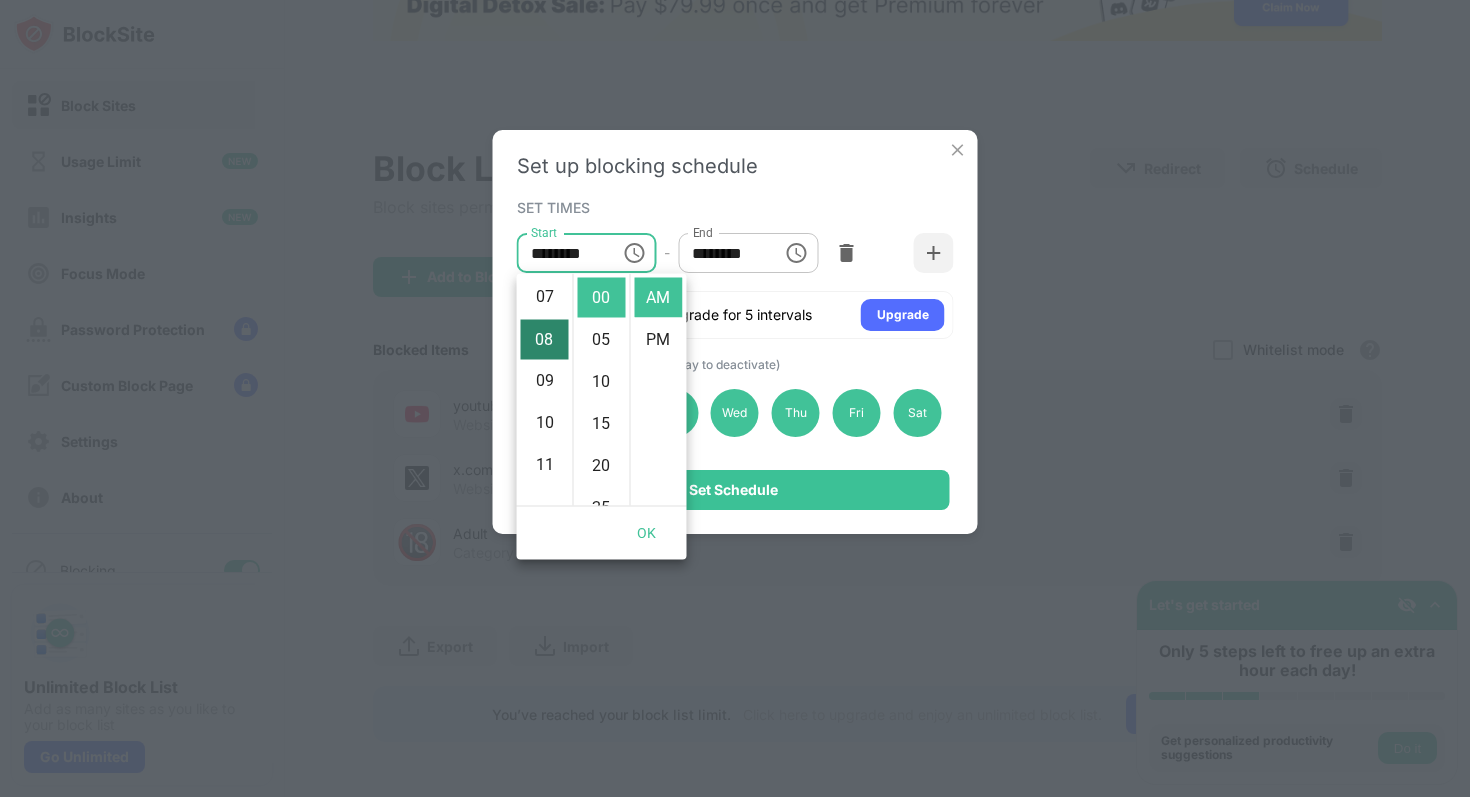 scroll, scrollTop: 336, scrollLeft: 0, axis: vertical 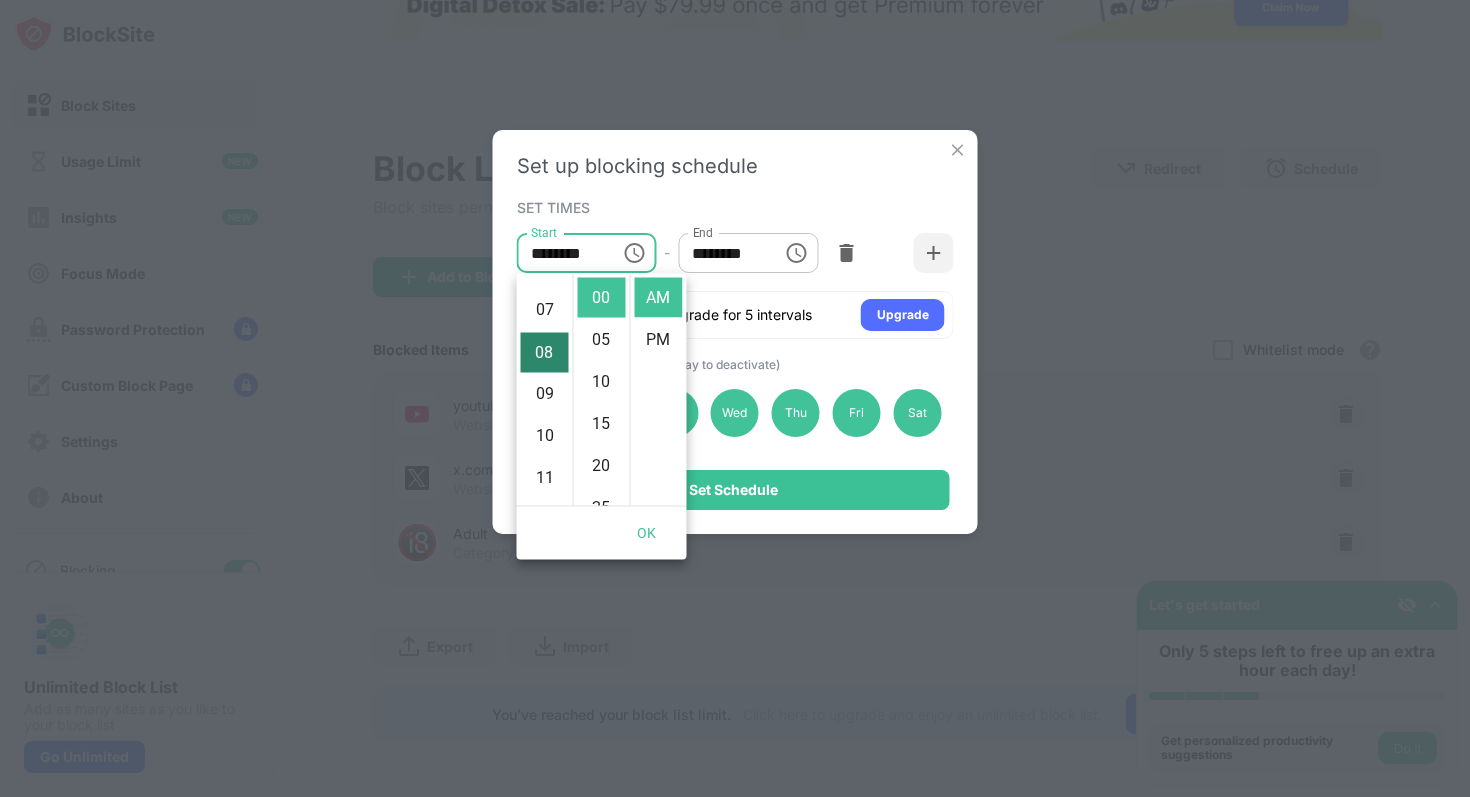 click on "07" at bounding box center [545, 311] 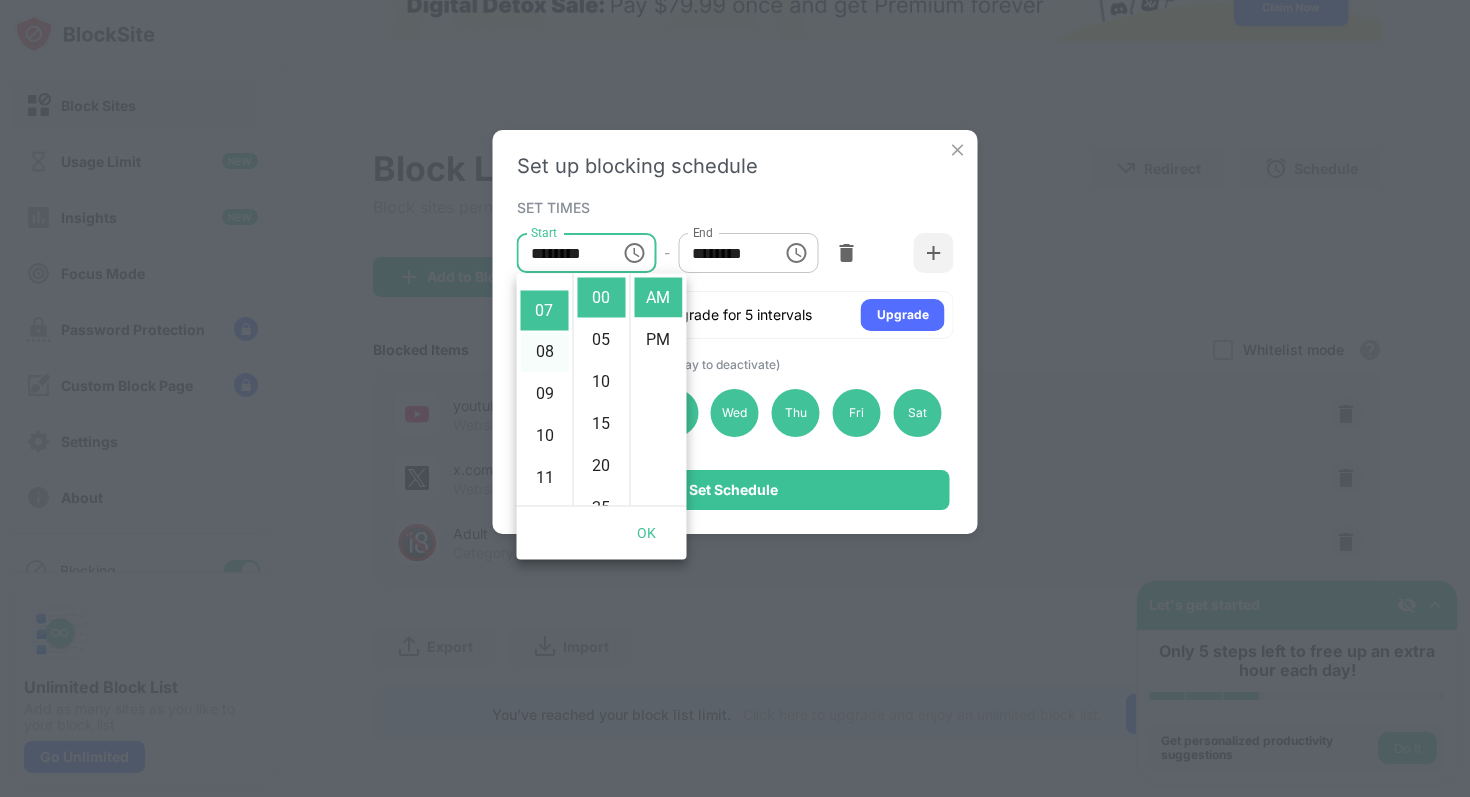 scroll, scrollTop: 294, scrollLeft: 0, axis: vertical 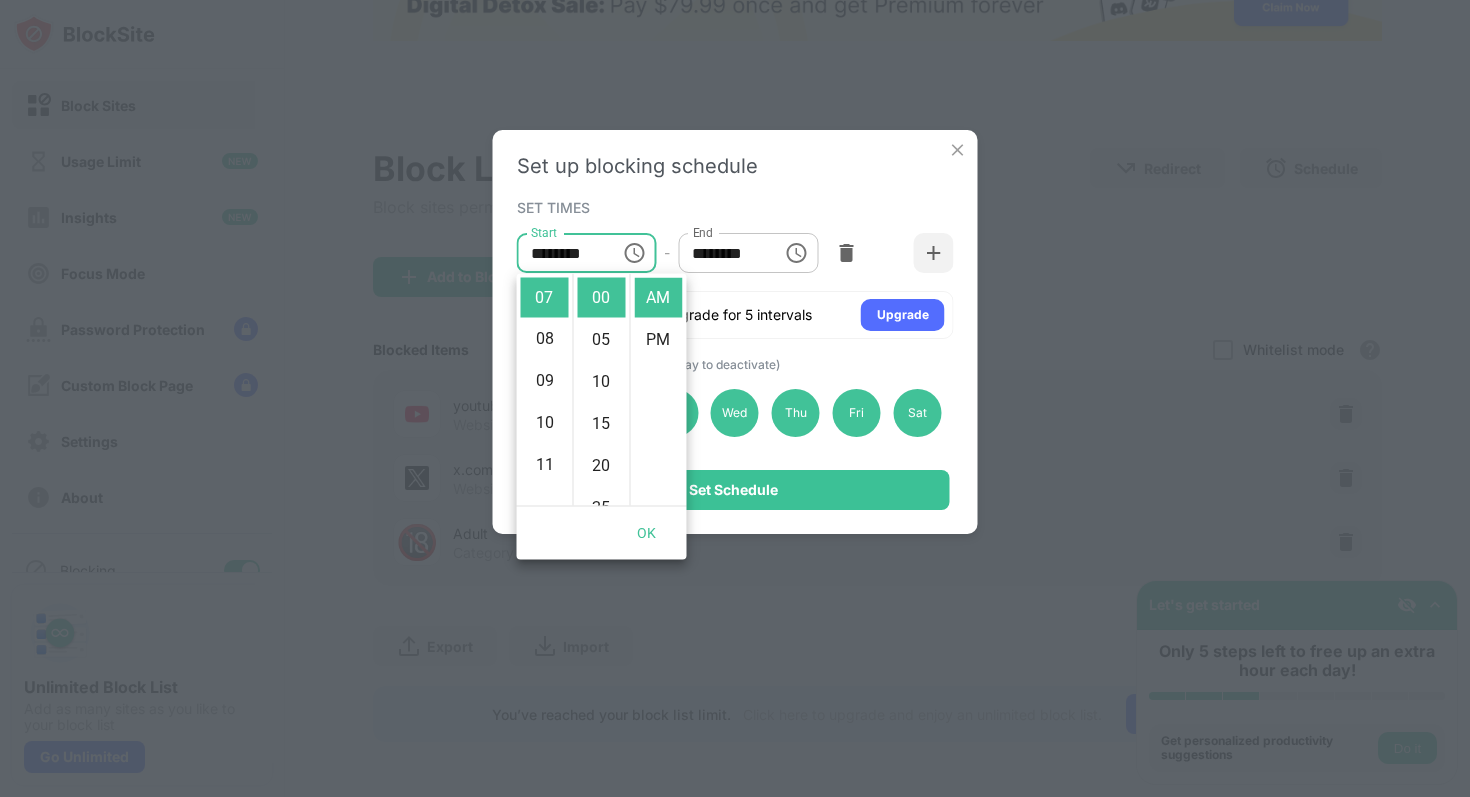 click on "********" at bounding box center [723, 253] 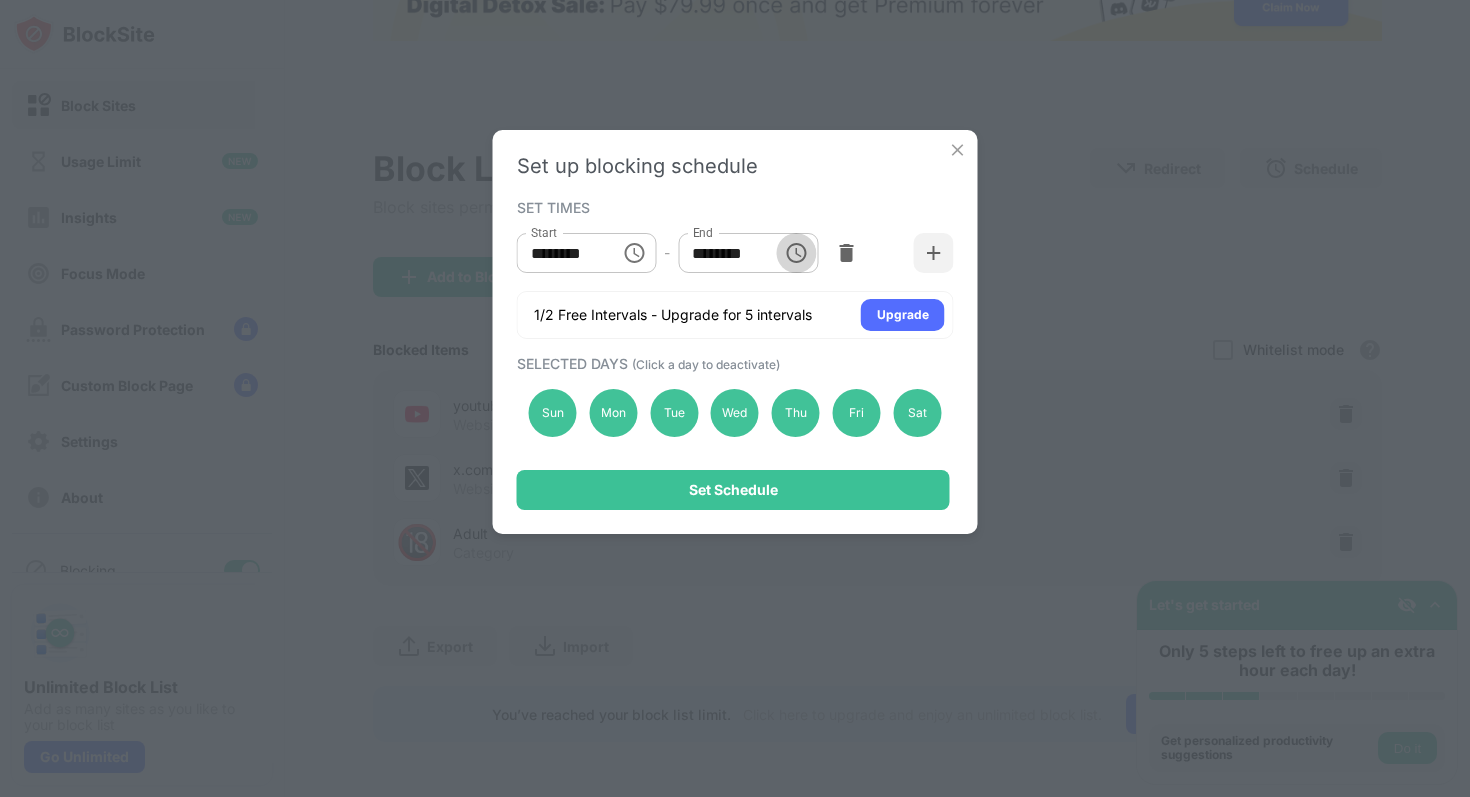 click at bounding box center [796, 253] 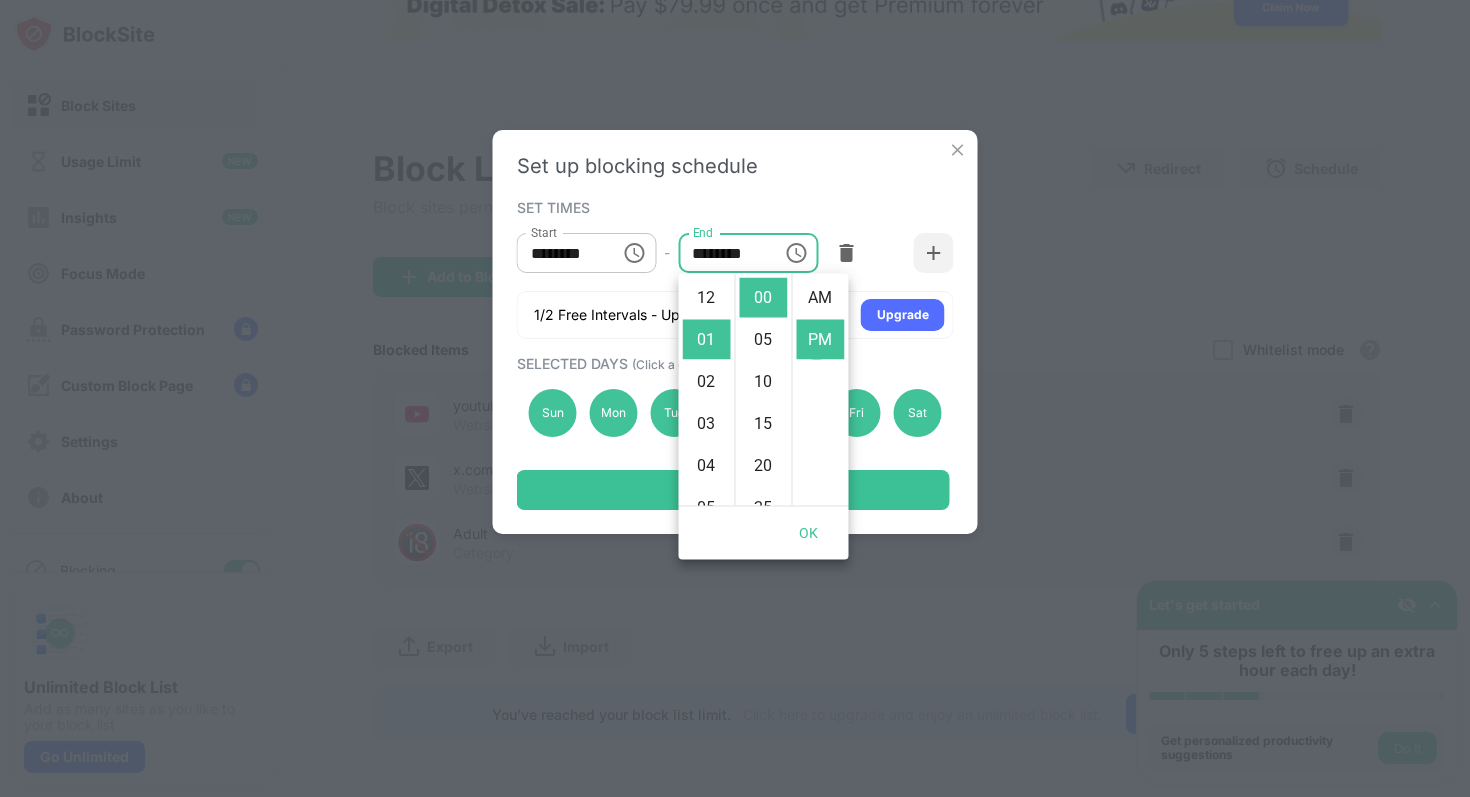 scroll, scrollTop: 42, scrollLeft: 0, axis: vertical 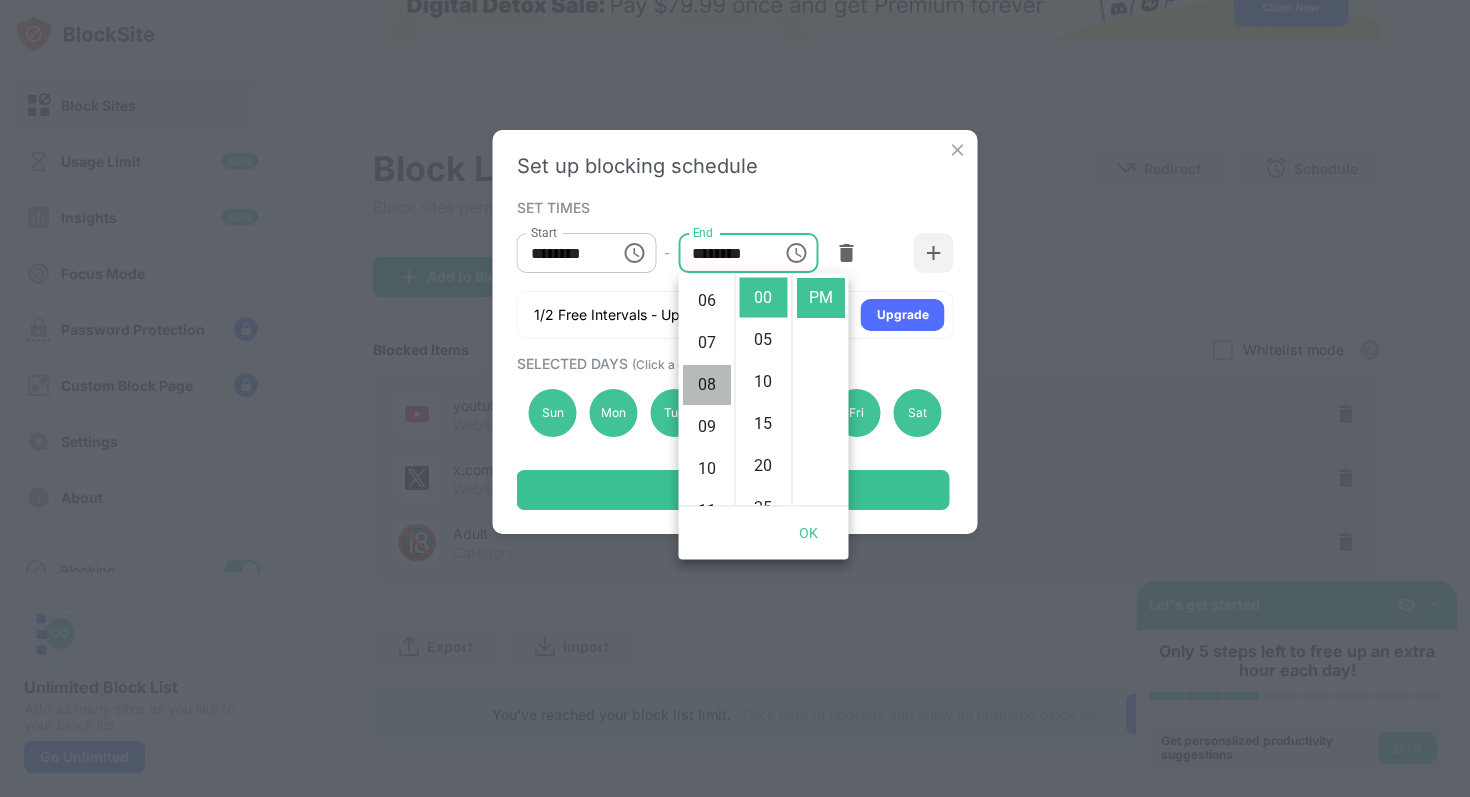 click on "08" at bounding box center (707, 385) 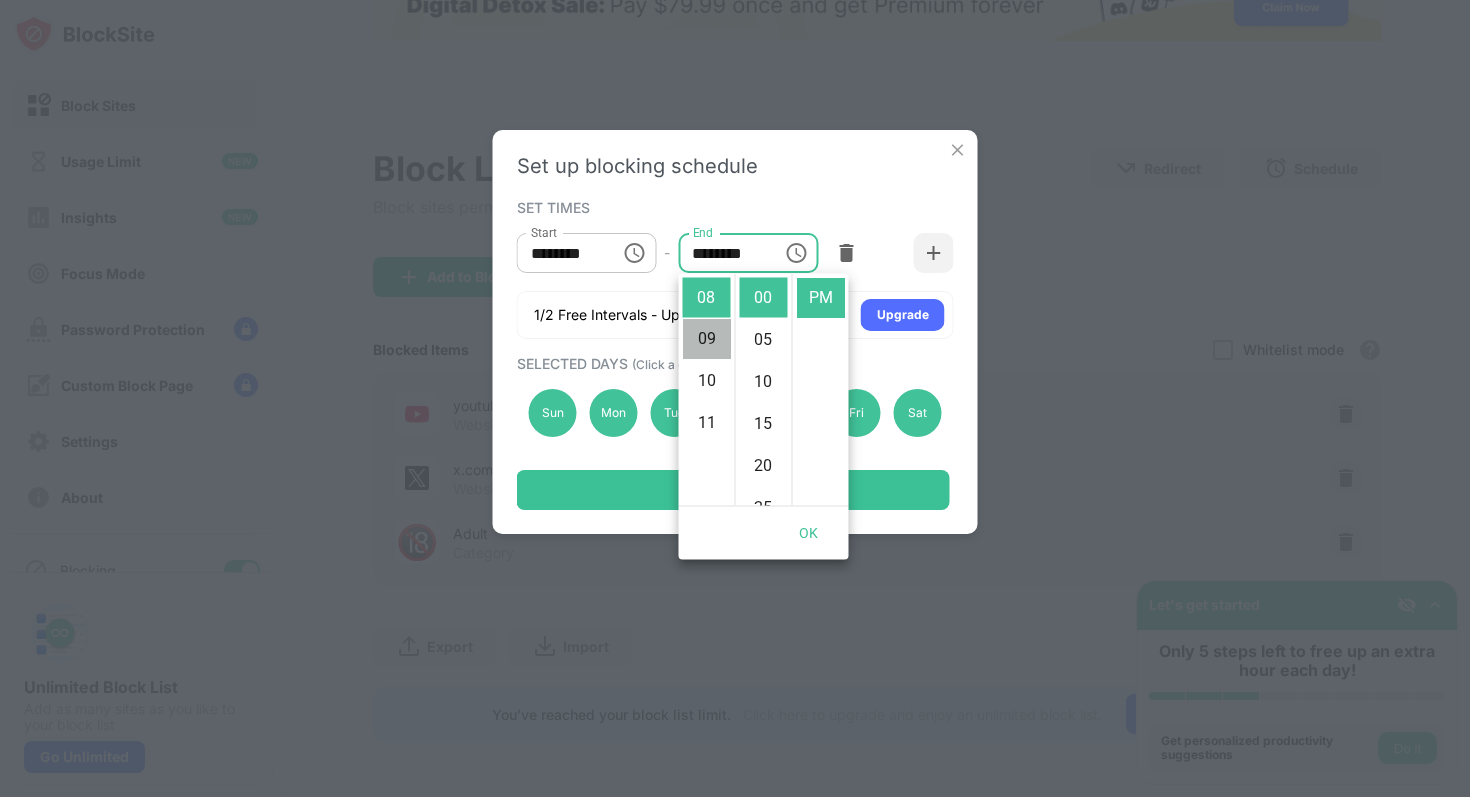 click on "09" at bounding box center [707, 340] 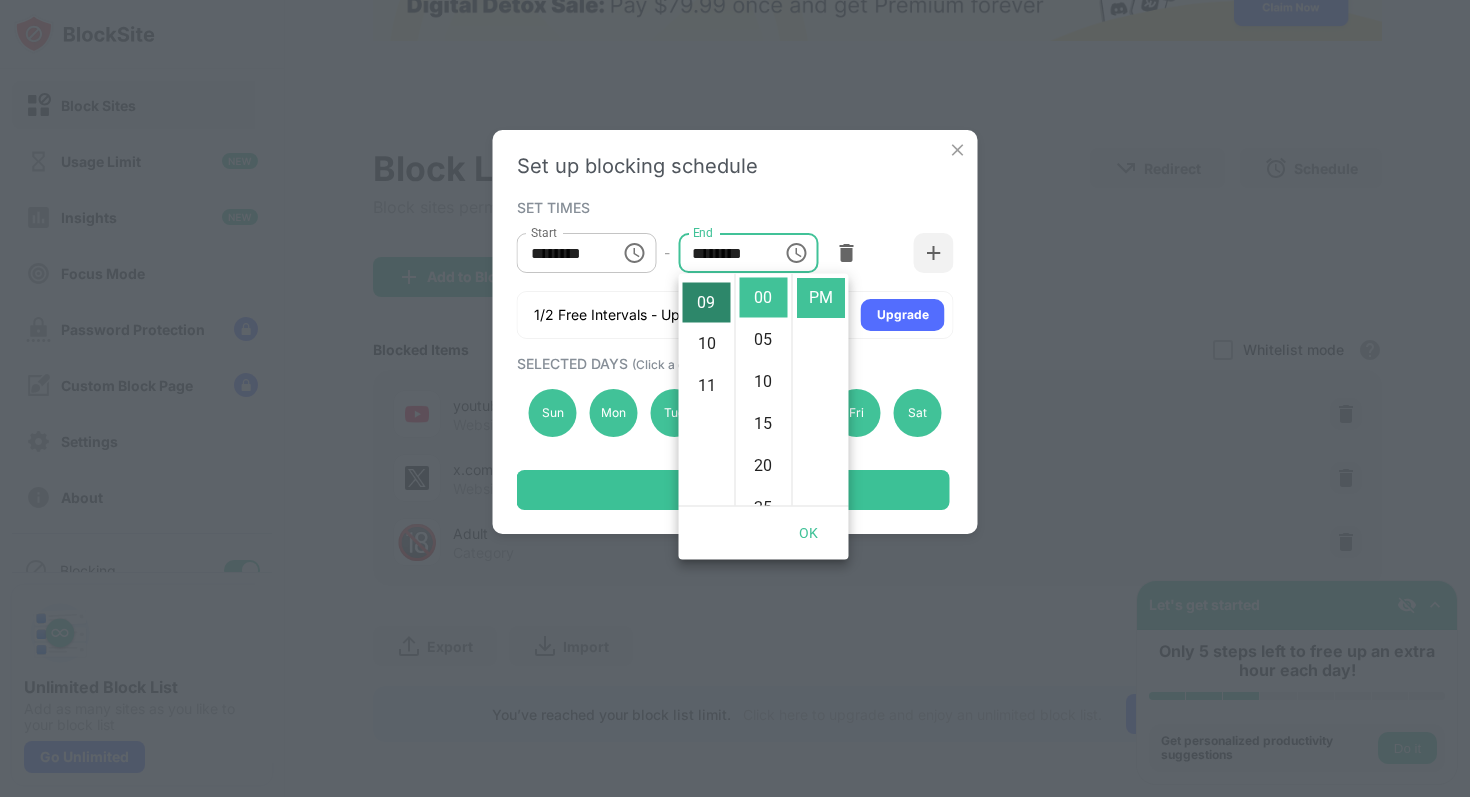 scroll, scrollTop: 378, scrollLeft: 0, axis: vertical 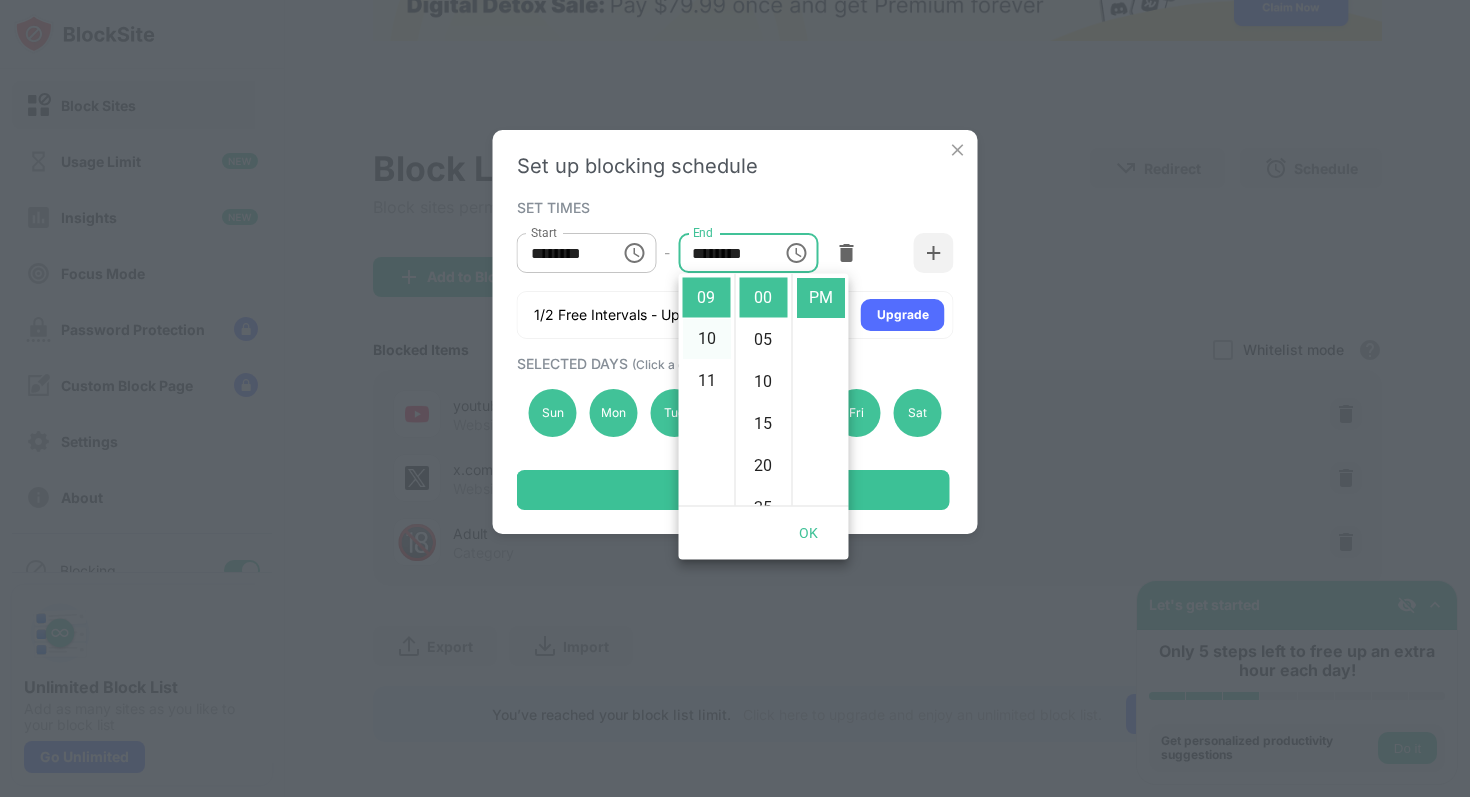 click on "10" at bounding box center [707, 340] 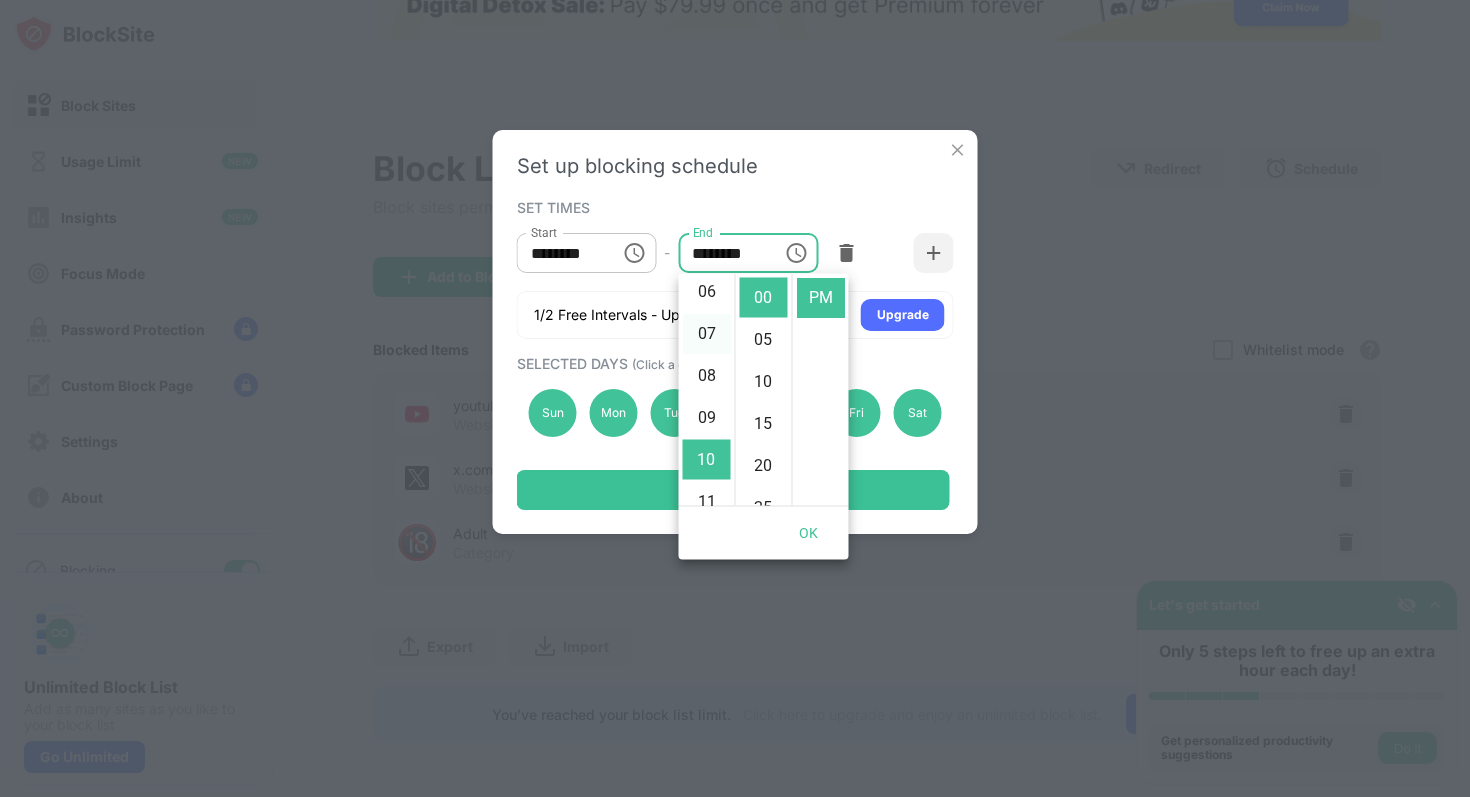 click on "07" at bounding box center (707, 334) 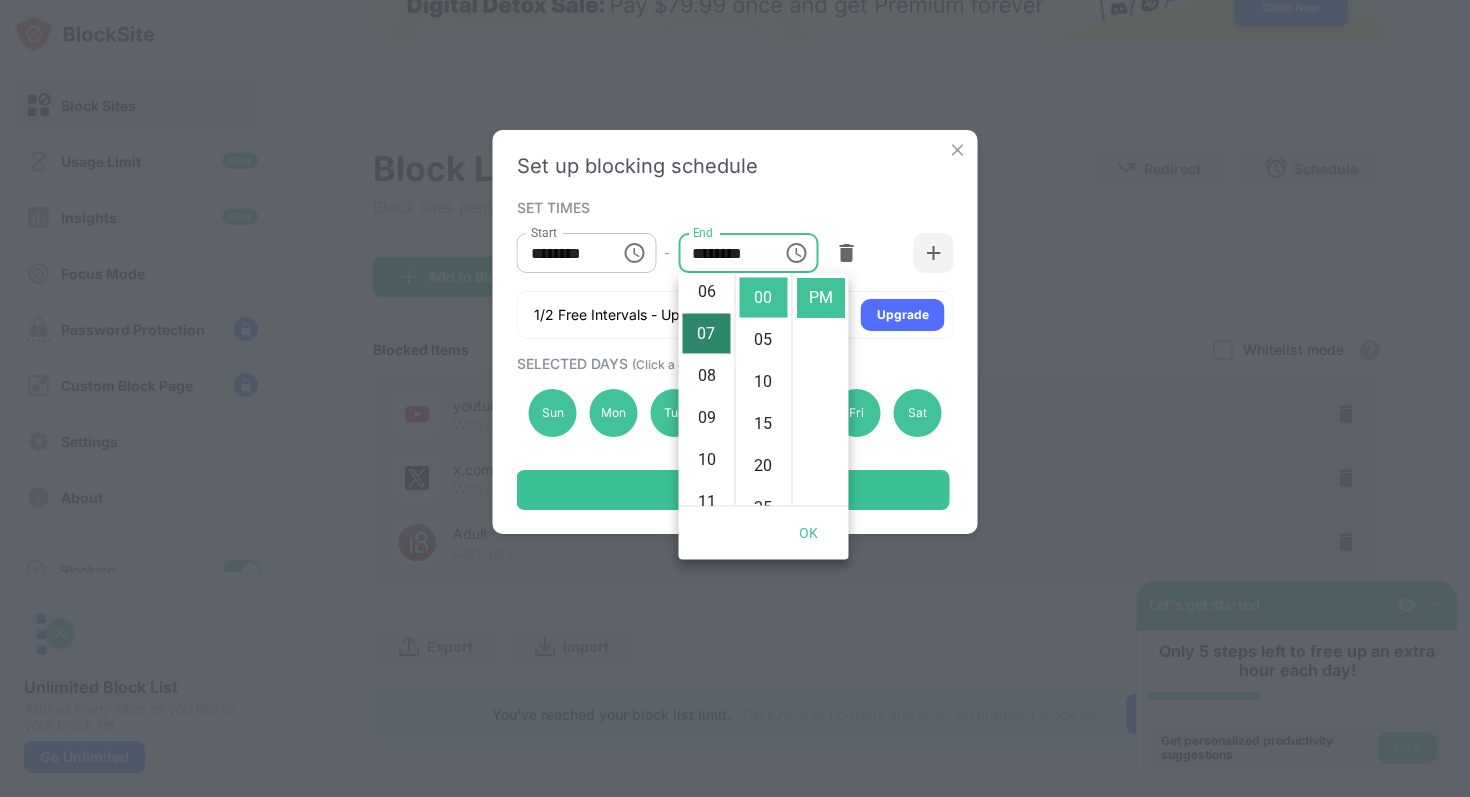scroll, scrollTop: 294, scrollLeft: 0, axis: vertical 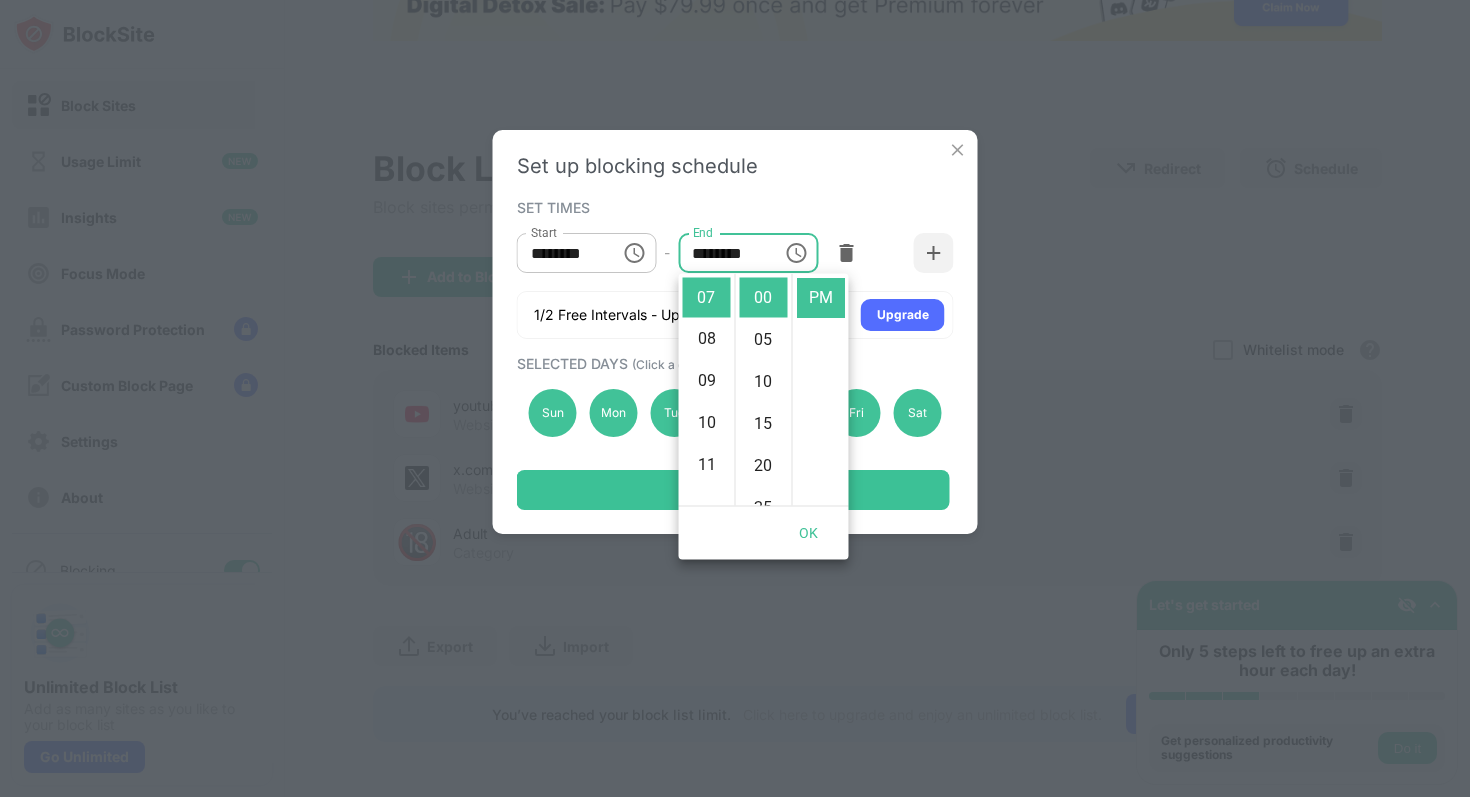 click on "OK" at bounding box center (809, 533) 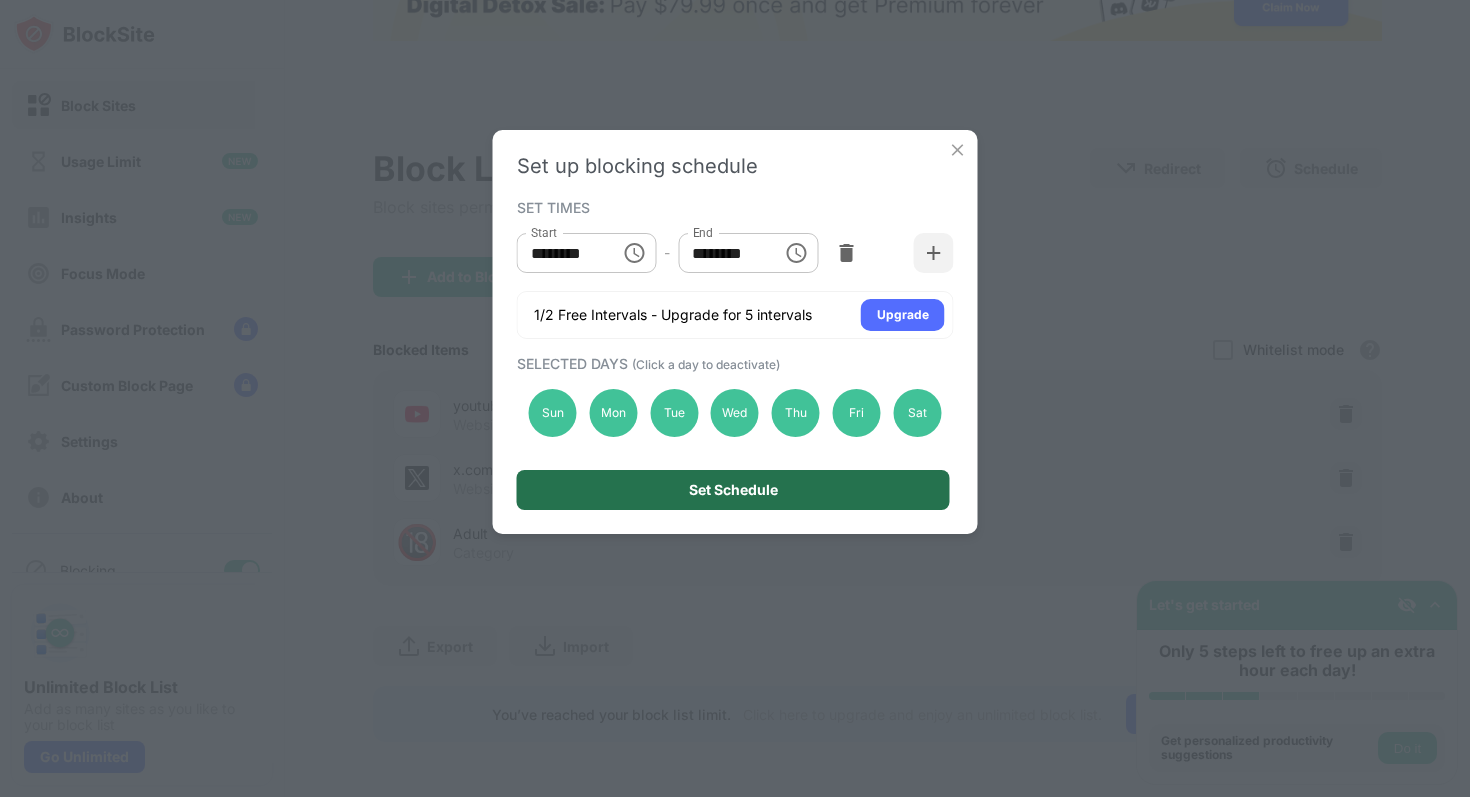 click on "Set Schedule" at bounding box center [733, 490] 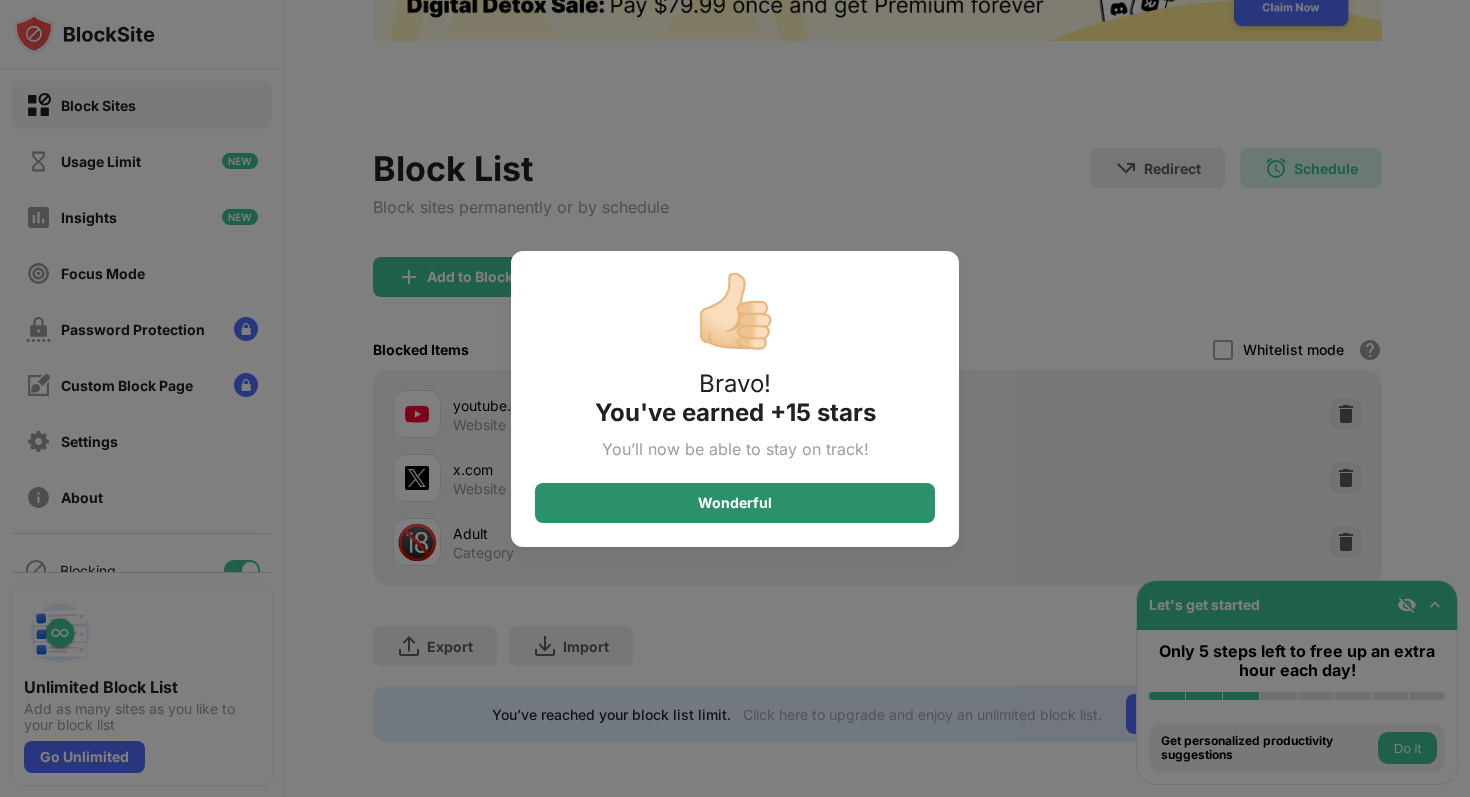 scroll, scrollTop: 0, scrollLeft: 0, axis: both 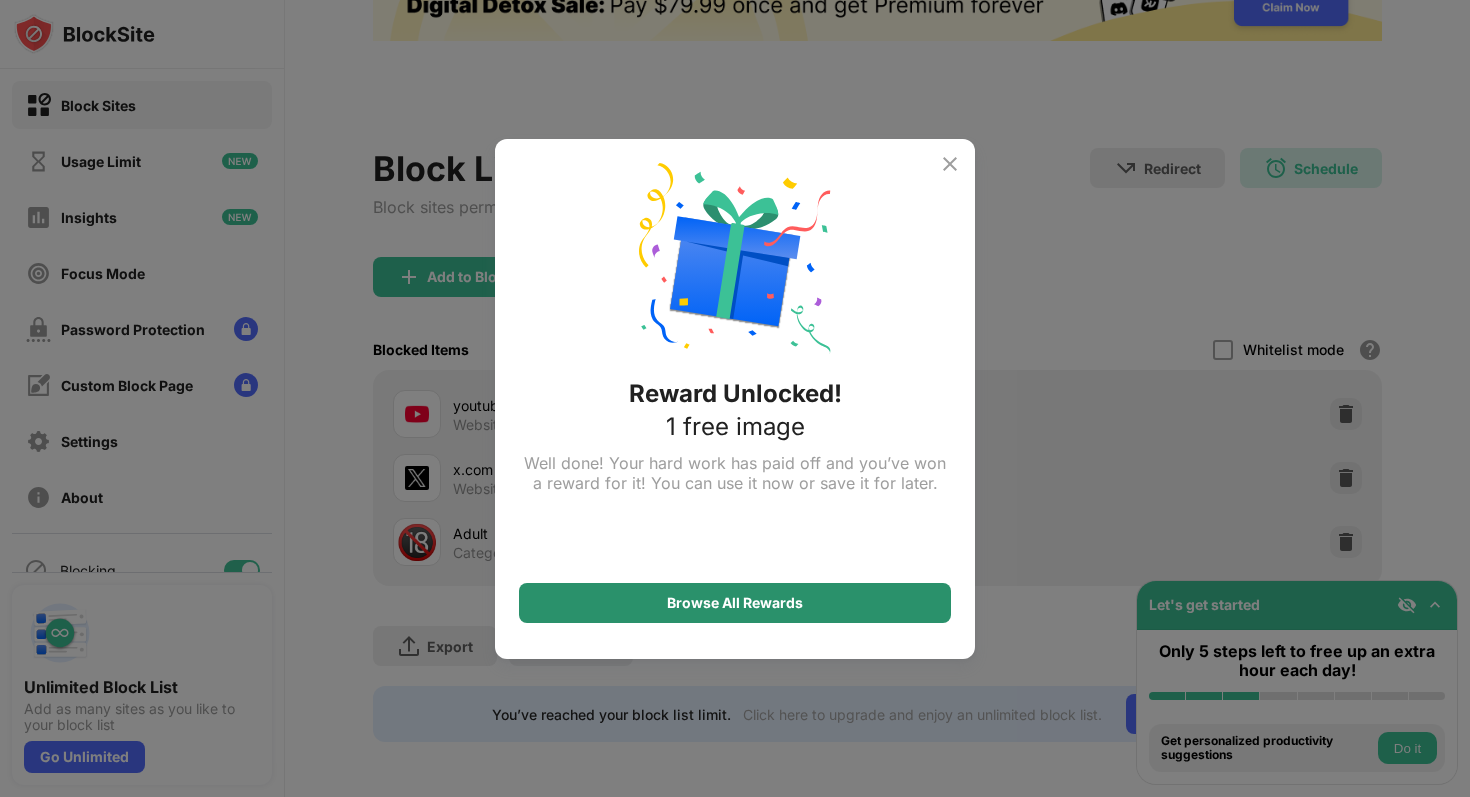 click on "Browse All Rewards" at bounding box center [735, 603] 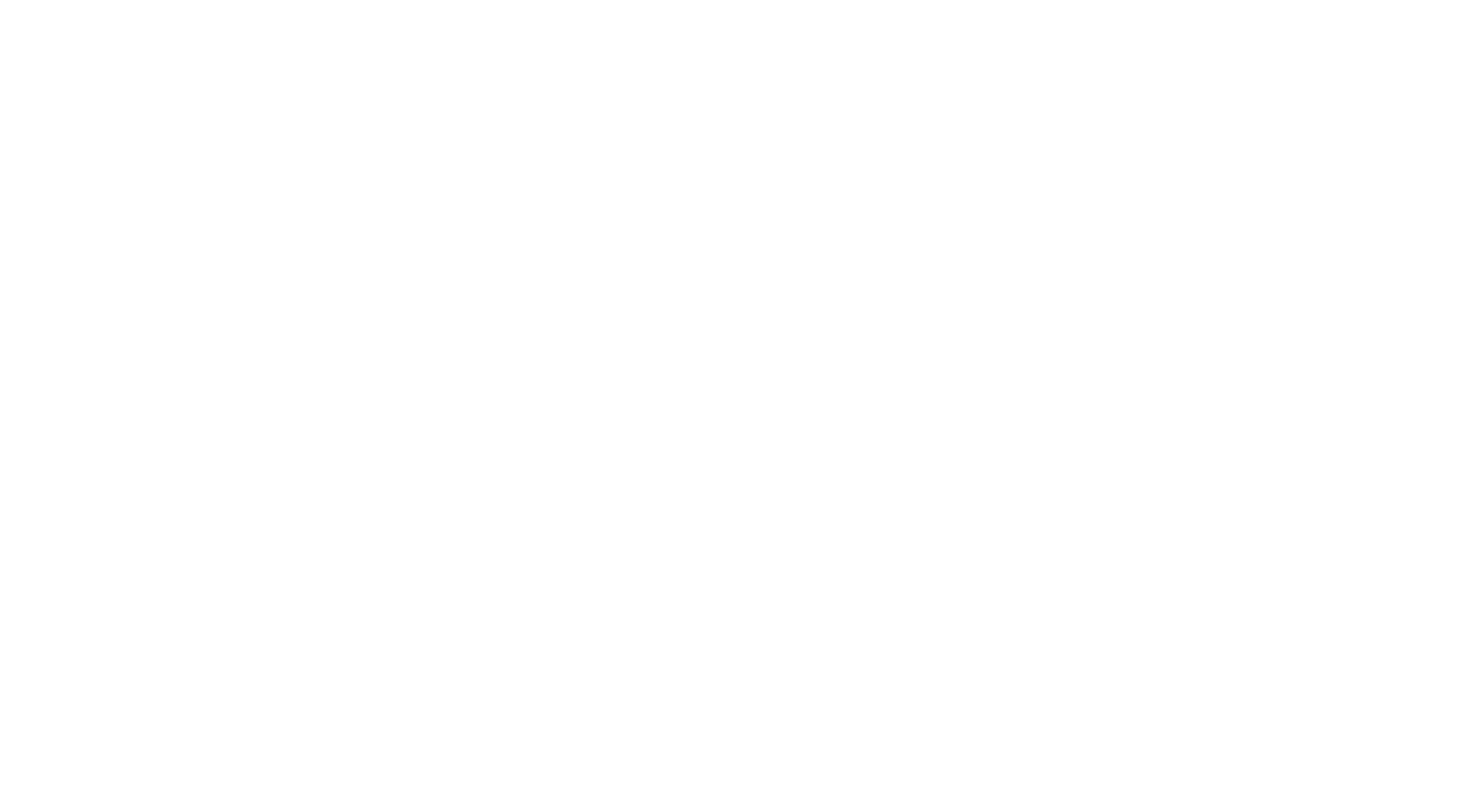 scroll, scrollTop: 0, scrollLeft: 0, axis: both 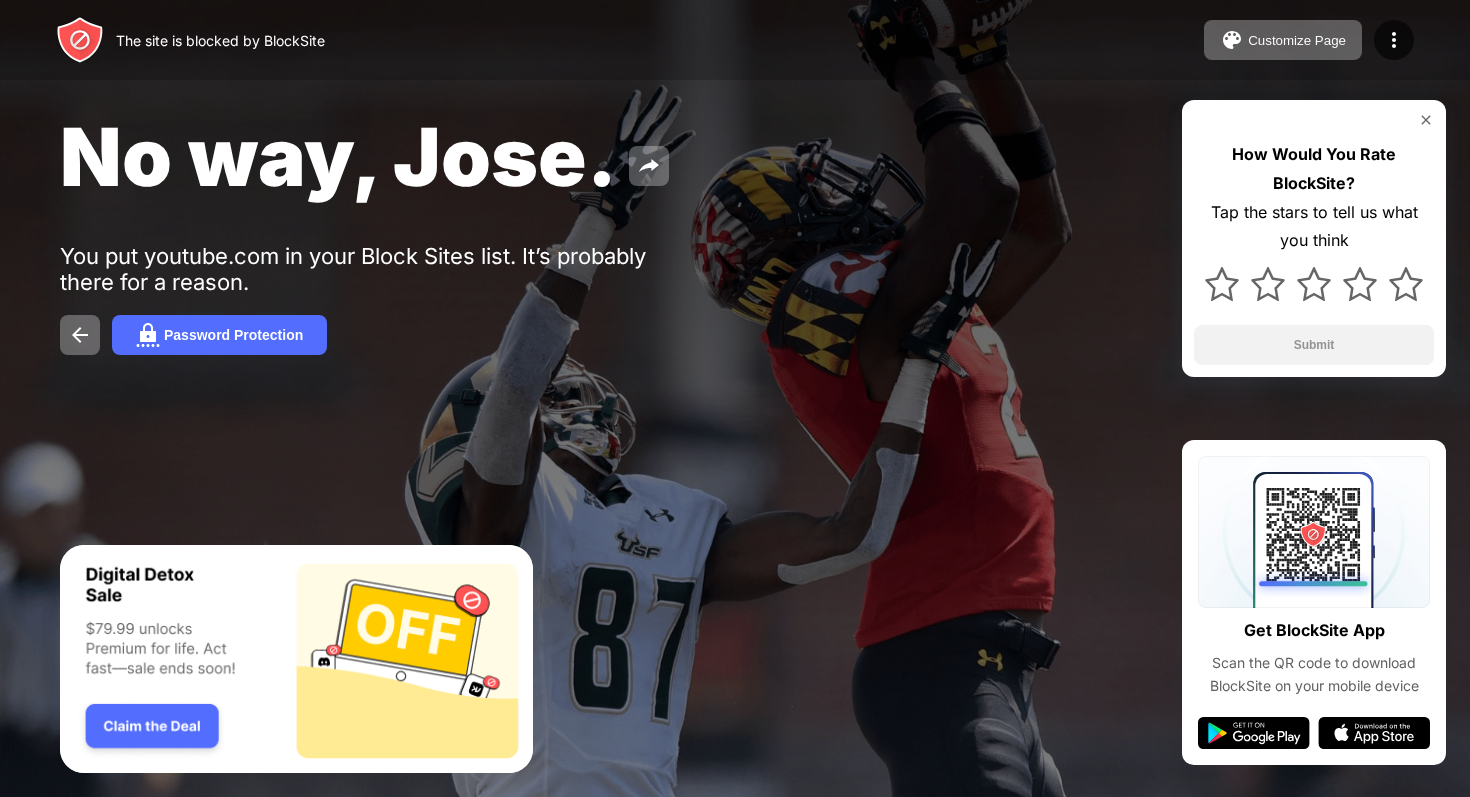 click on "No way, Jose." at bounding box center (338, 156) 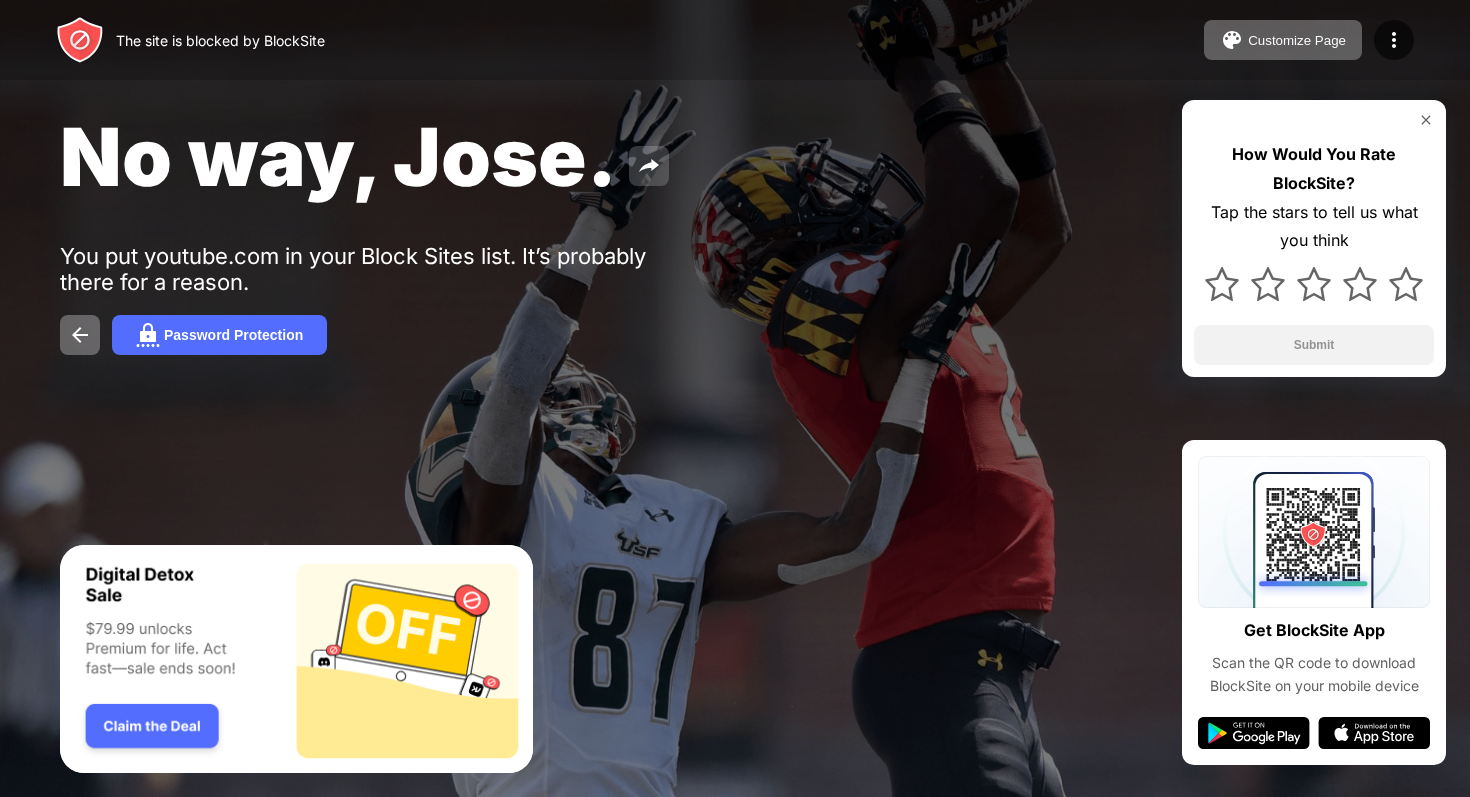 click at bounding box center (649, 166) 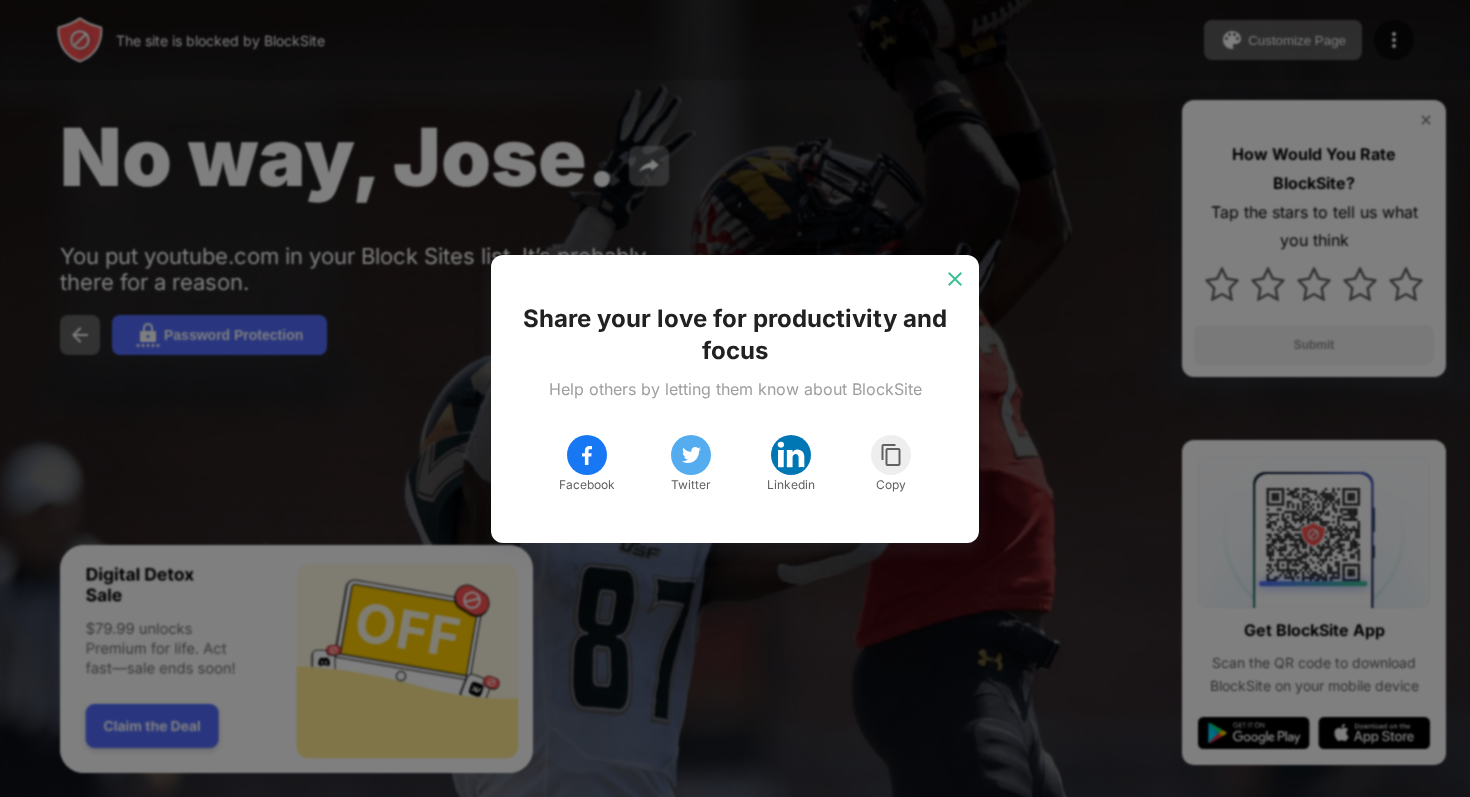 click at bounding box center (955, 279) 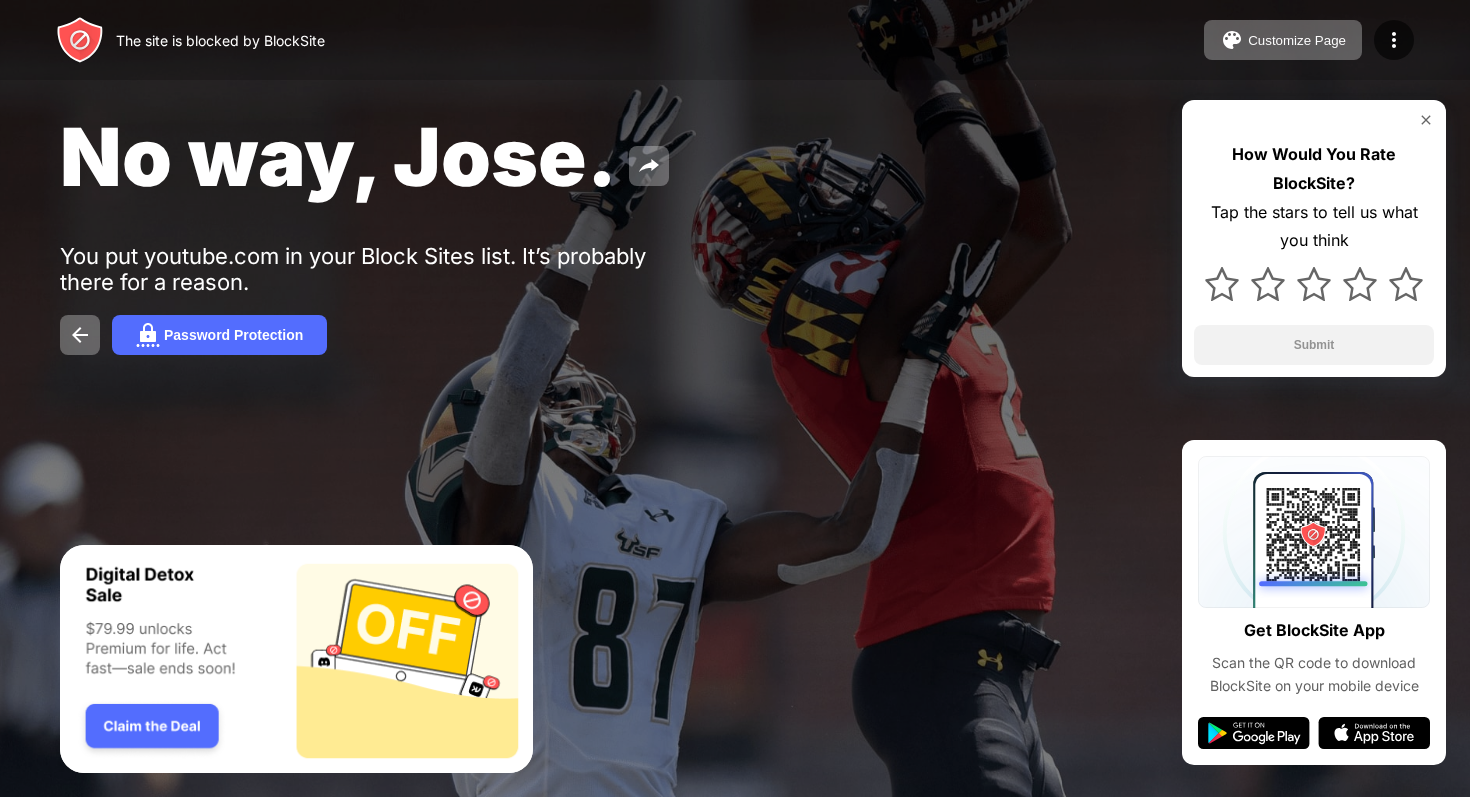 click at bounding box center (1314, 120) 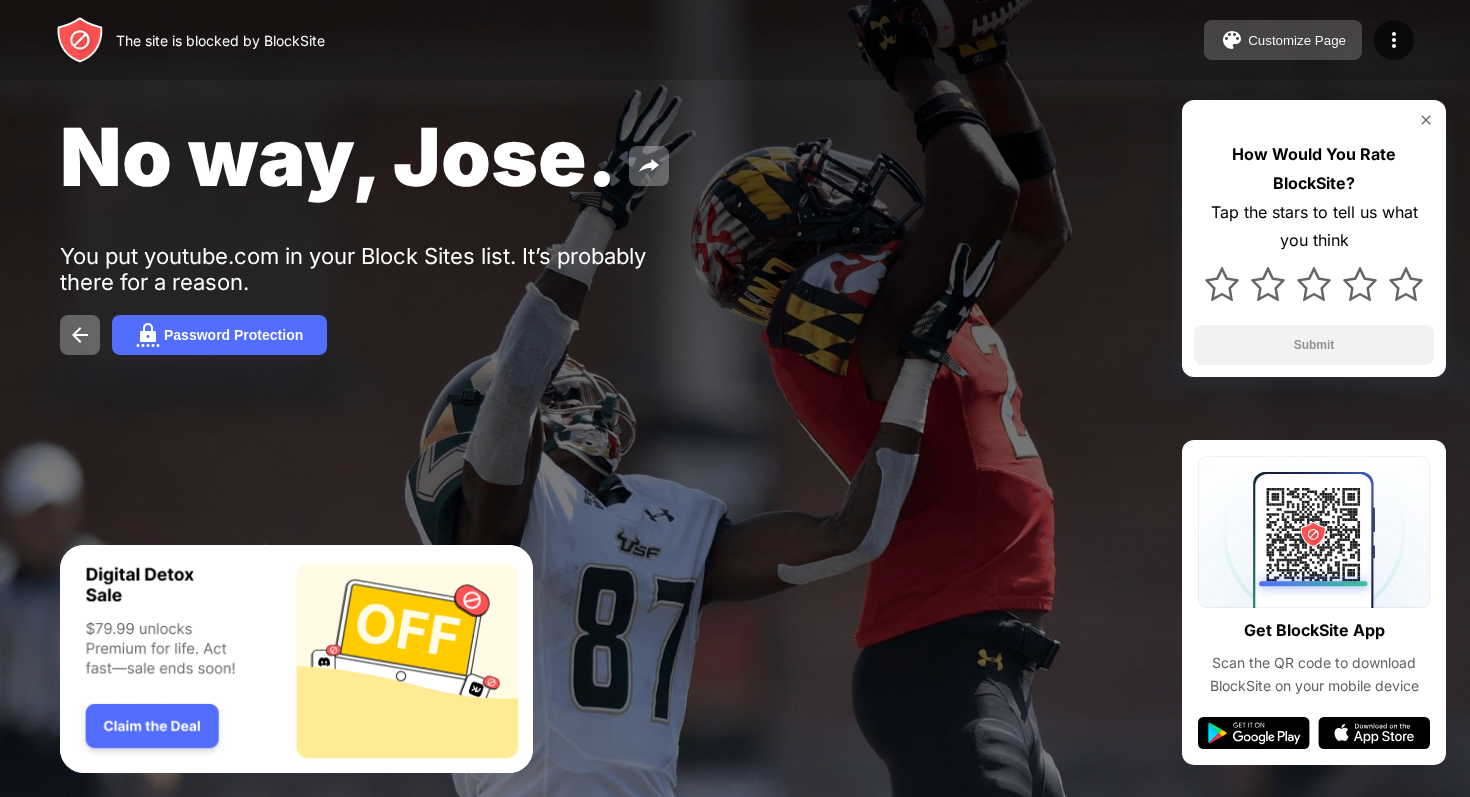 click on "Customize Page" at bounding box center [1297, 40] 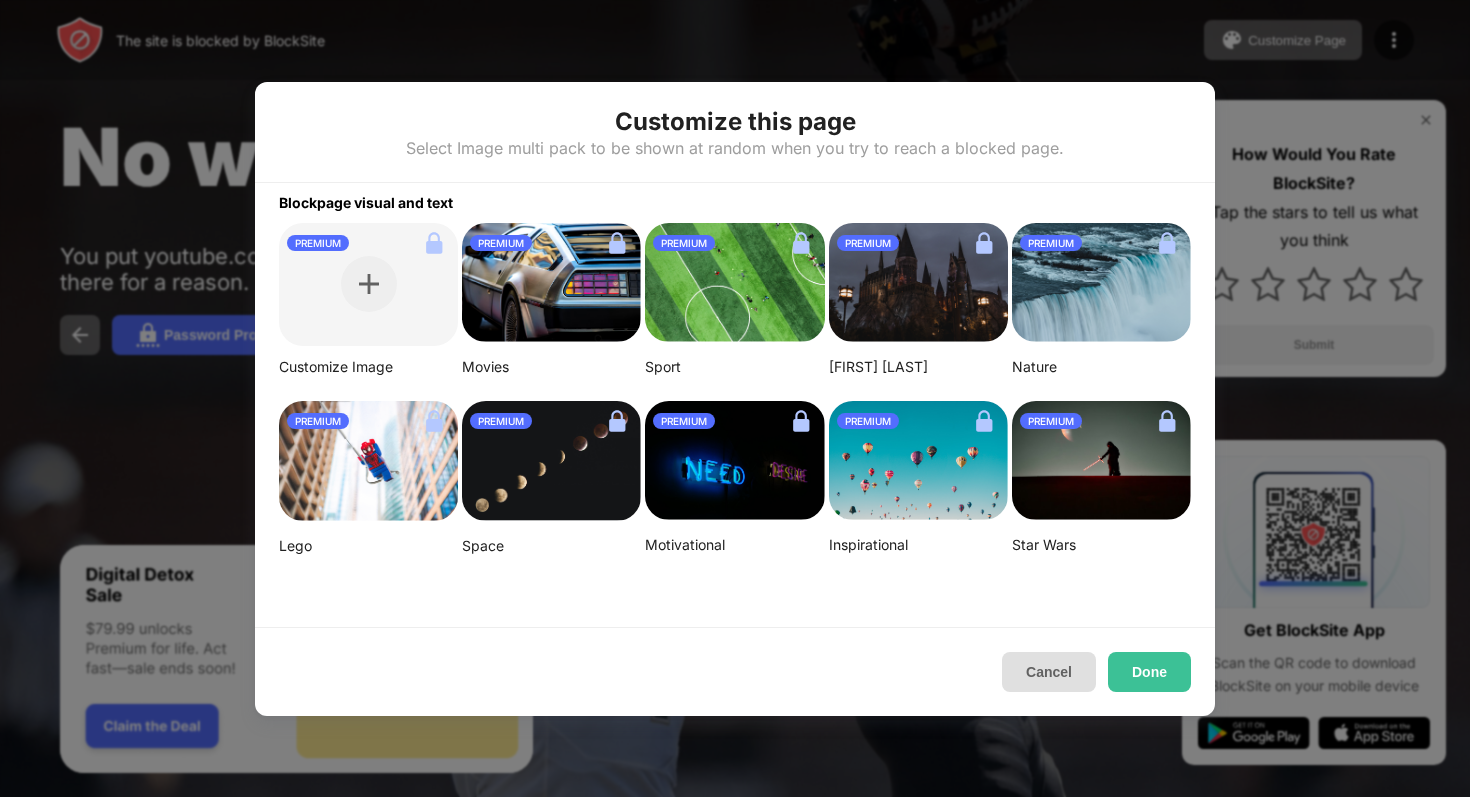 click on "Cancel" at bounding box center (1049, 672) 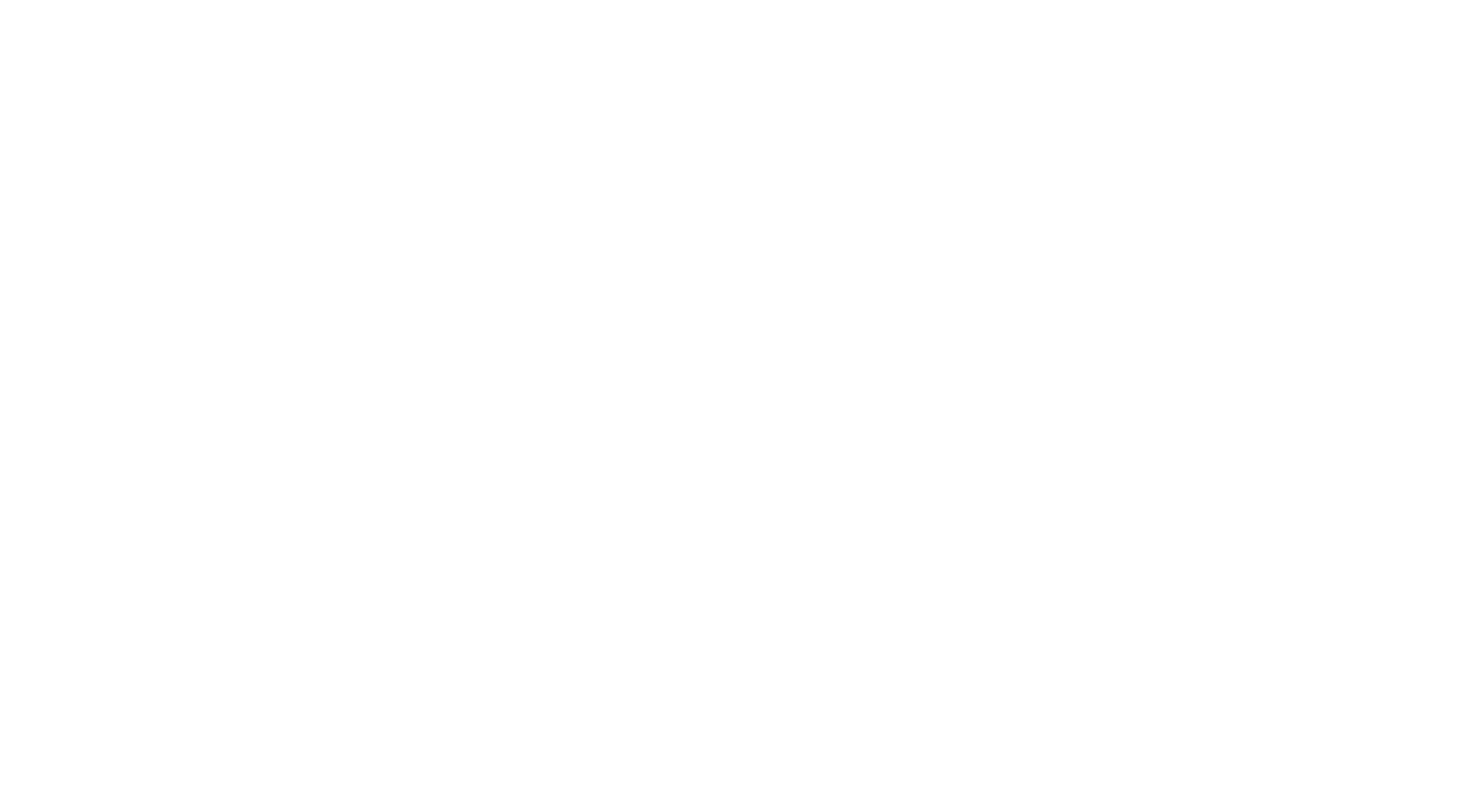 scroll, scrollTop: 0, scrollLeft: 0, axis: both 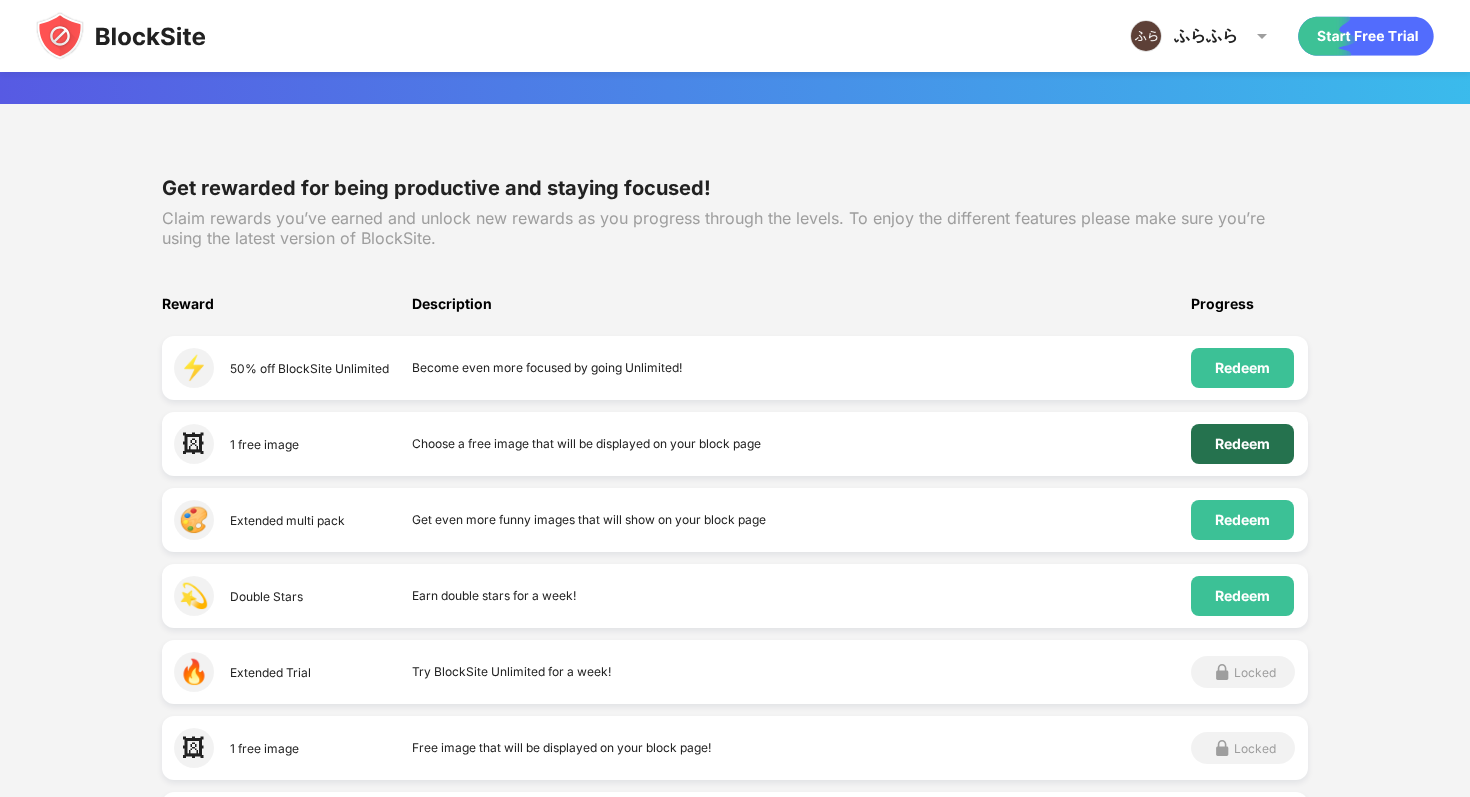 click on "Redeem" at bounding box center (1242, 444) 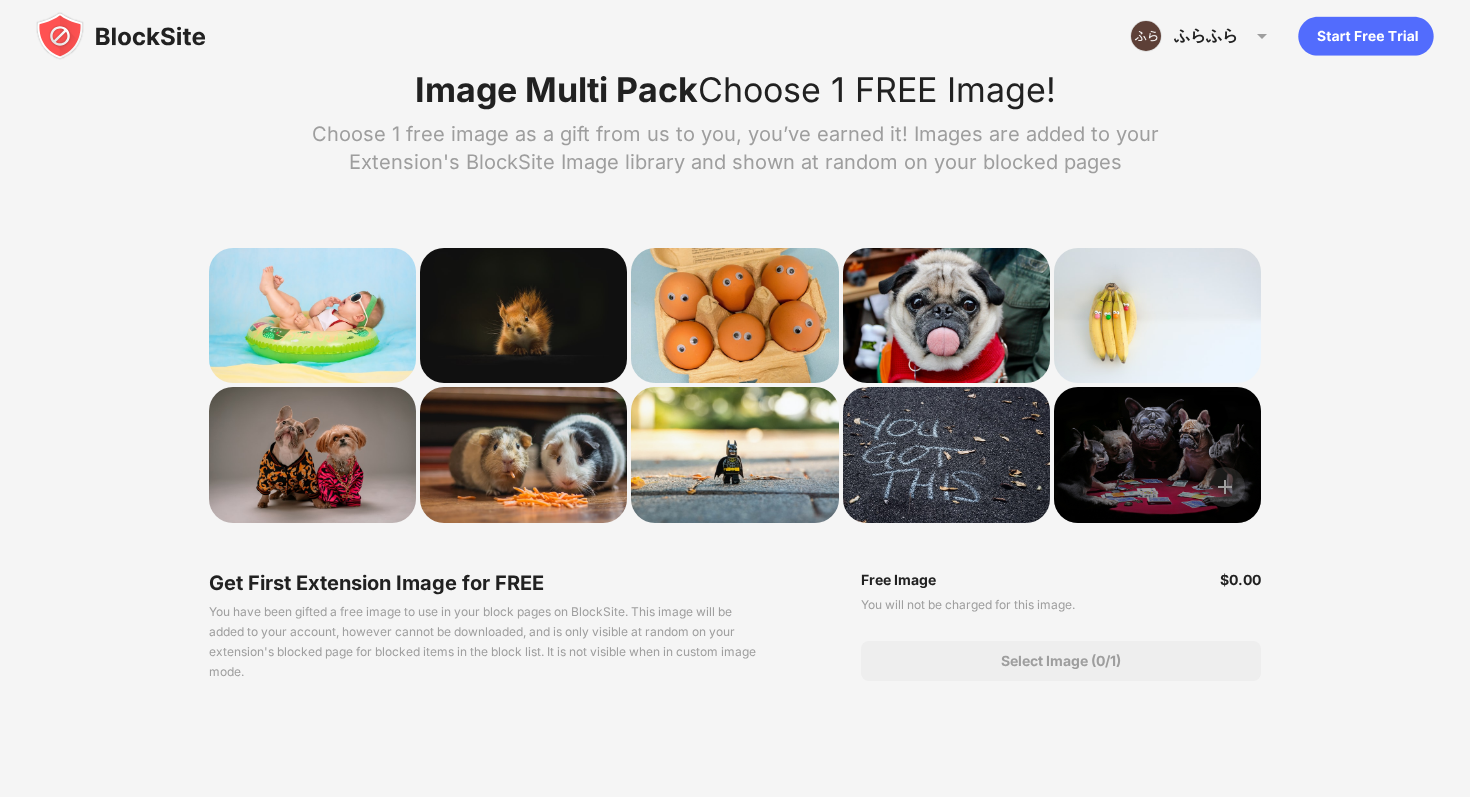 click at bounding box center (1157, 454) 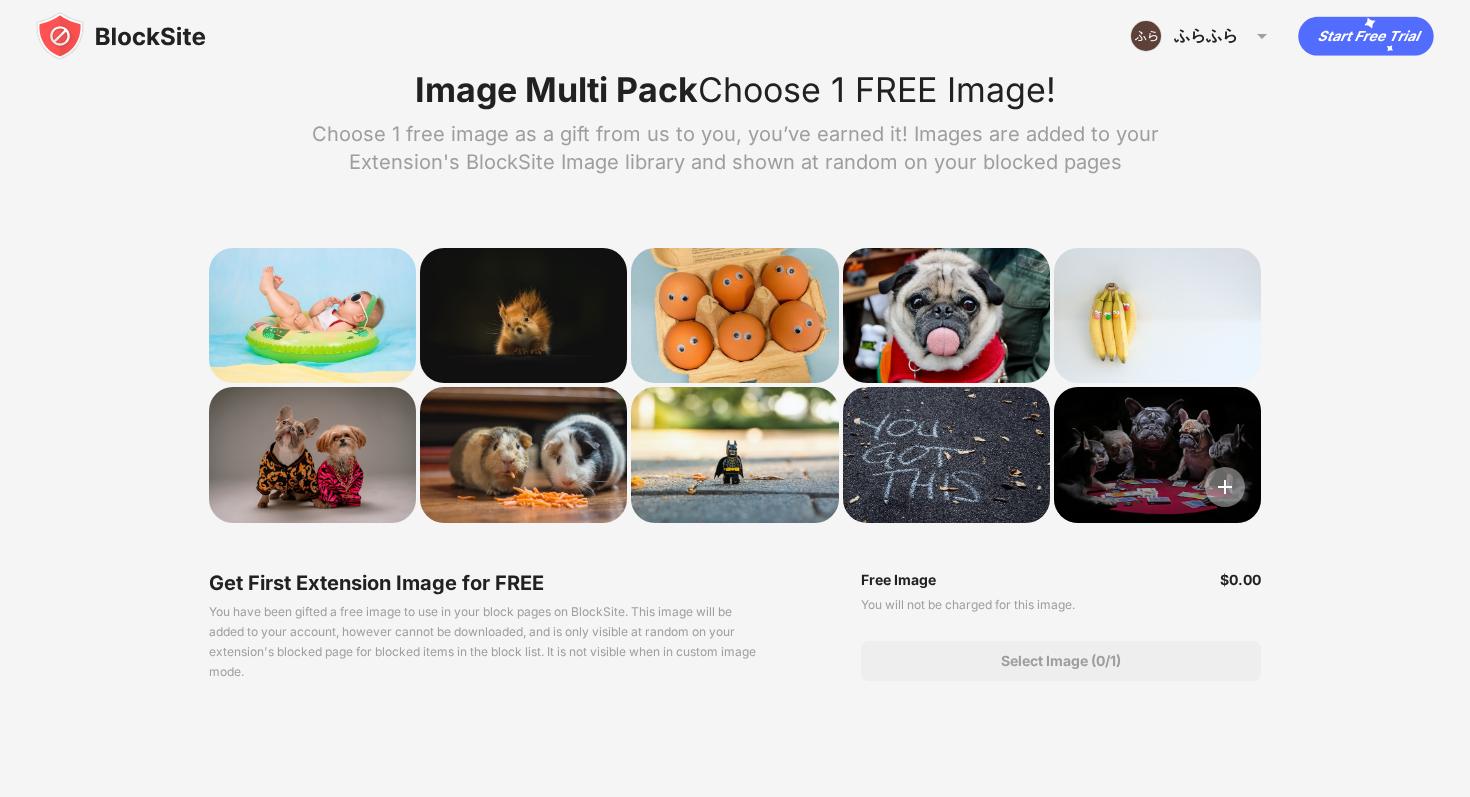 click at bounding box center (1225, 487) 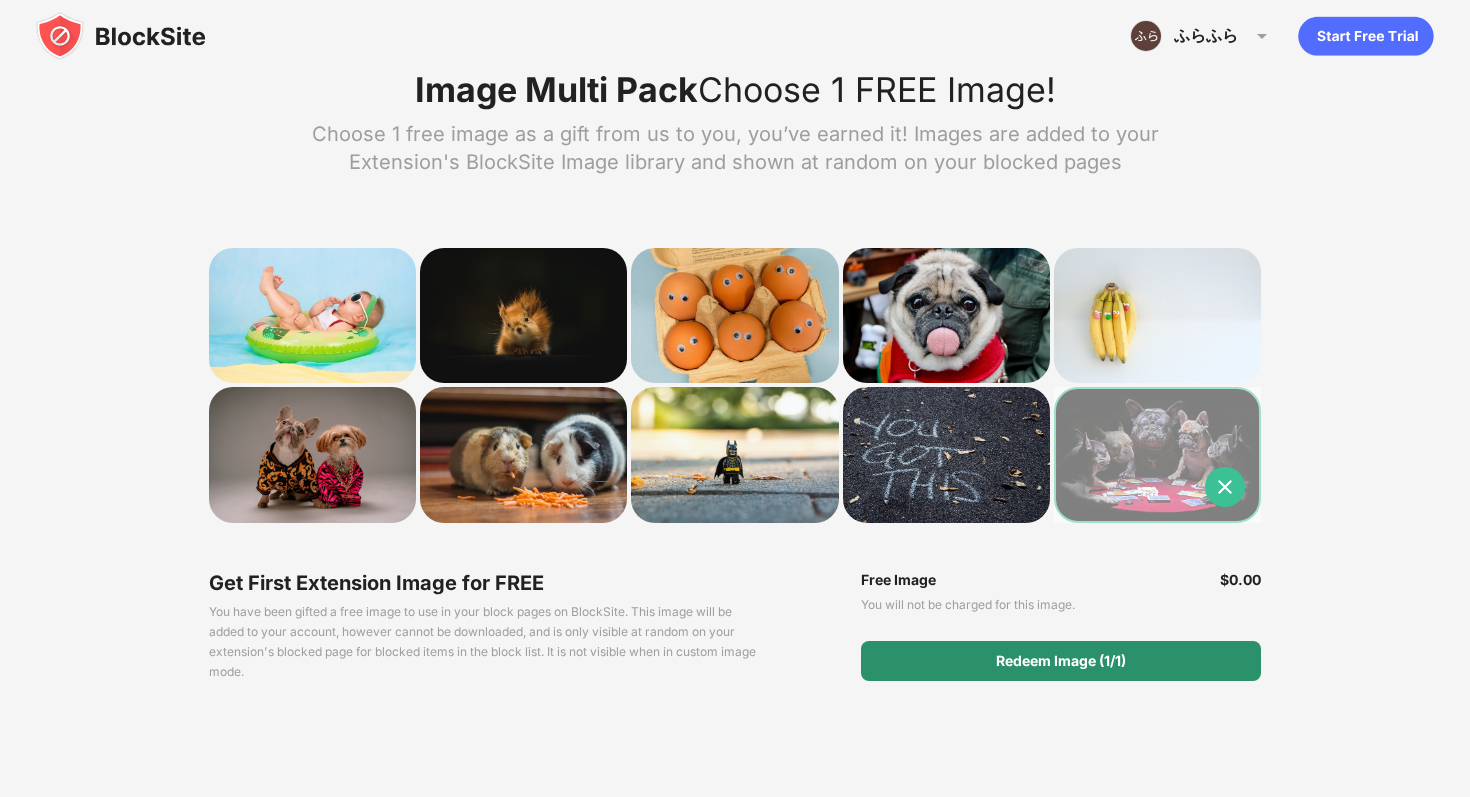 click on "Redeem Image (1/1)" at bounding box center (1061, 661) 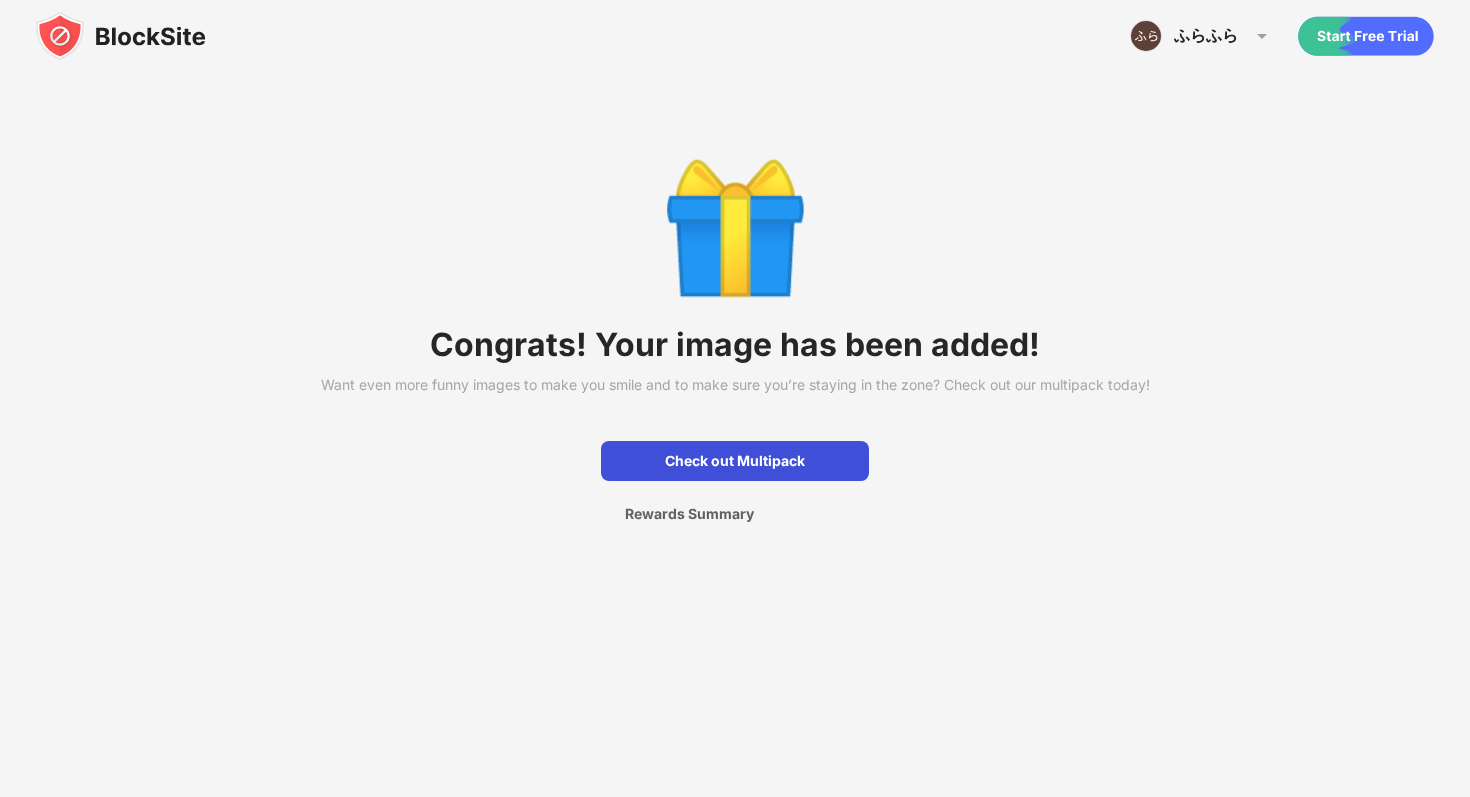 click on "Check out Multipack" at bounding box center (735, 461) 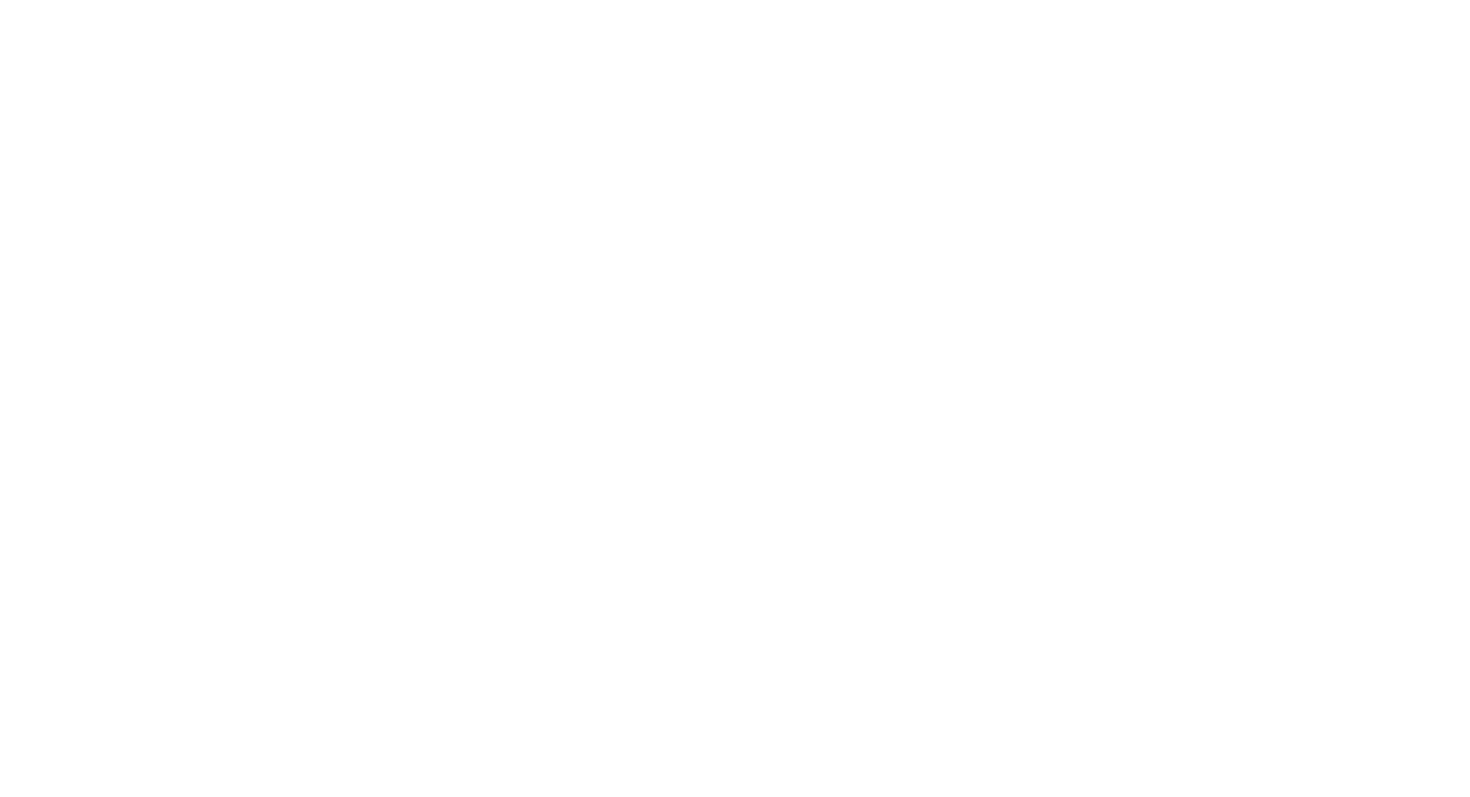 scroll, scrollTop: 0, scrollLeft: 0, axis: both 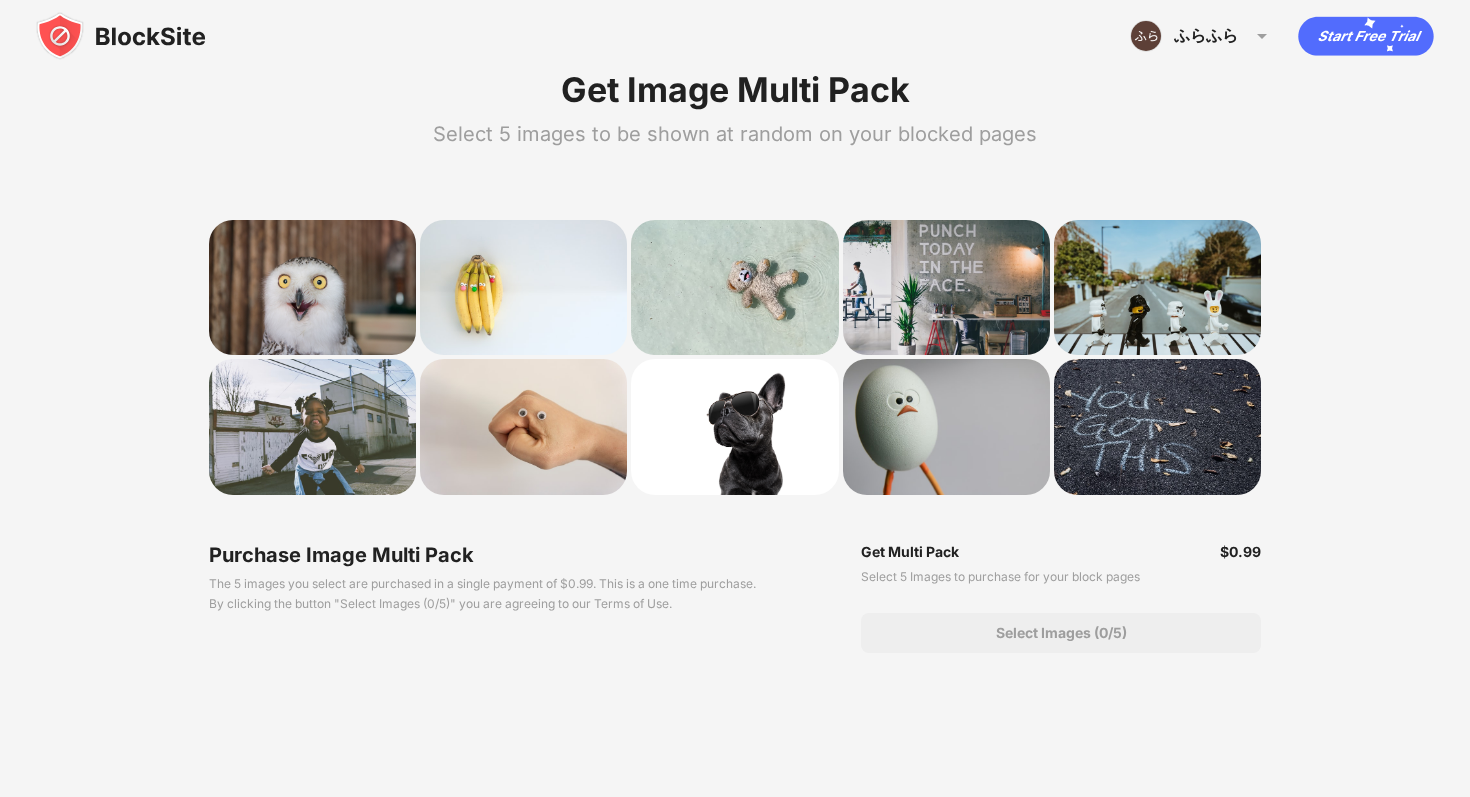 click at bounding box center [121, 36] 